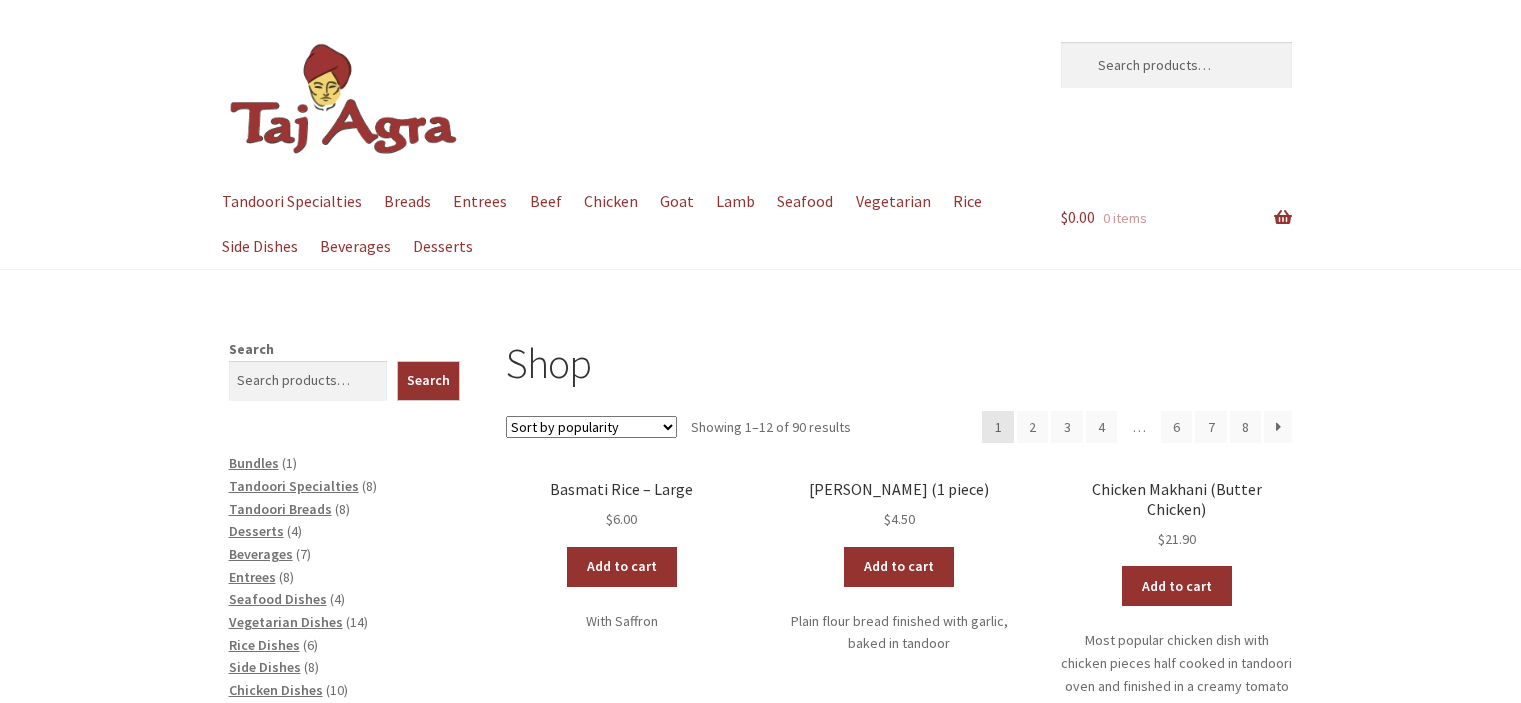scroll, scrollTop: 0, scrollLeft: 0, axis: both 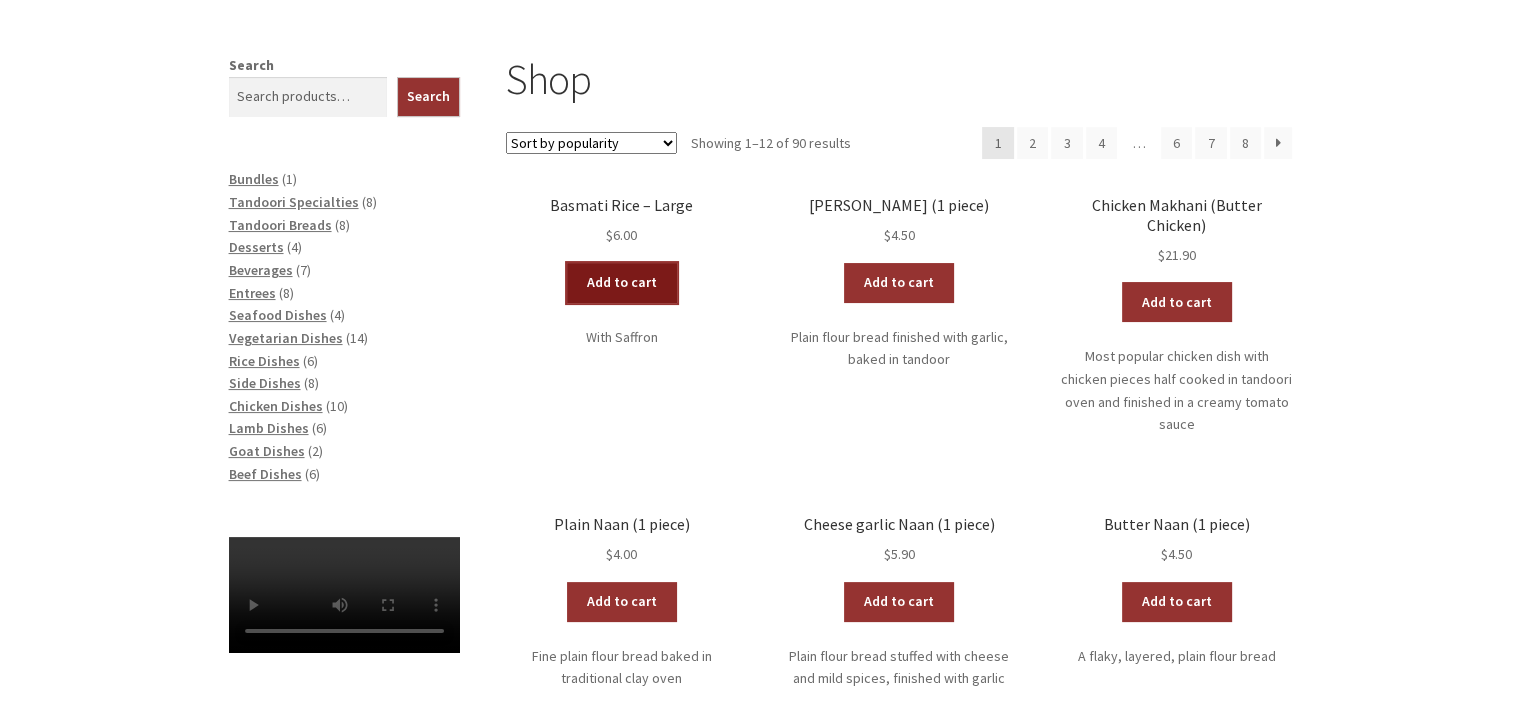 click on "Add to cart" at bounding box center (622, 283) 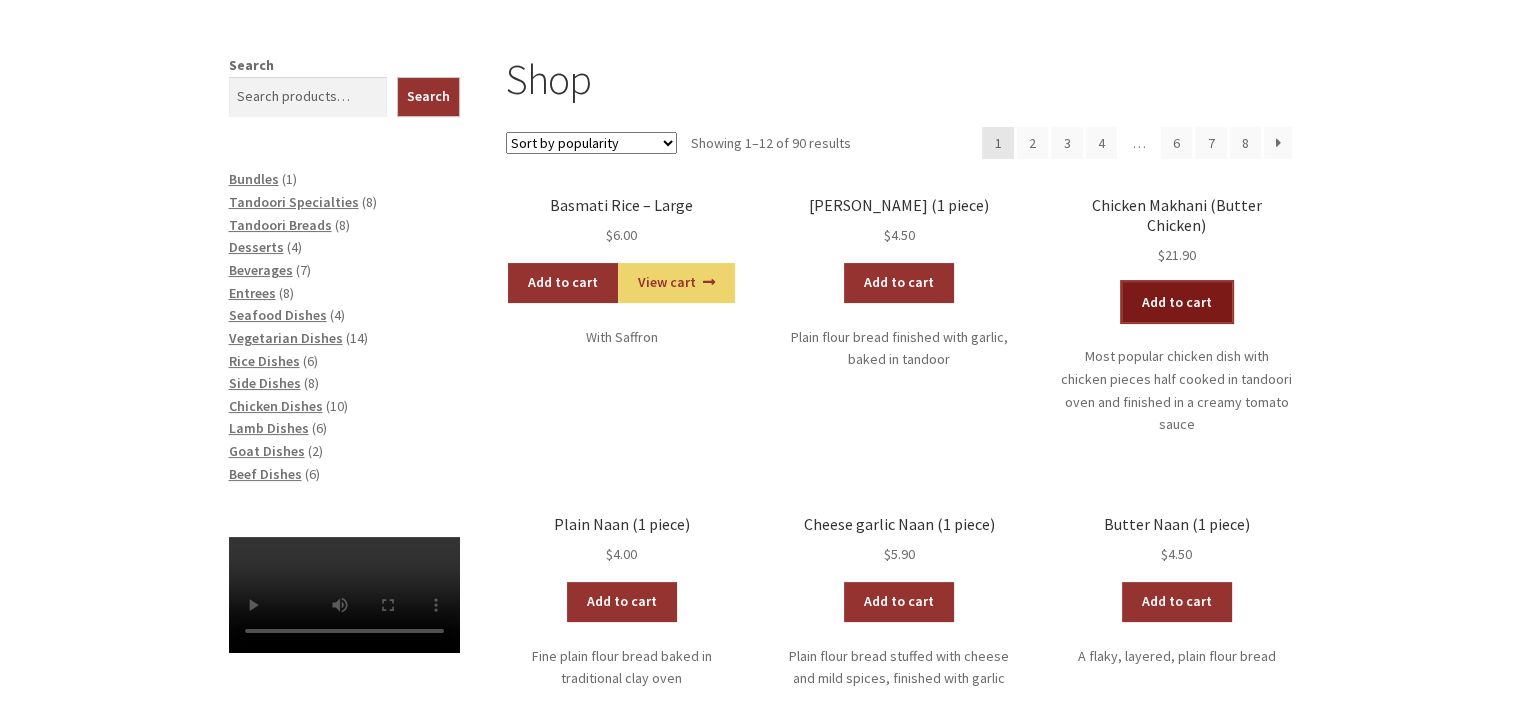 click on "Add to cart" at bounding box center (1177, 302) 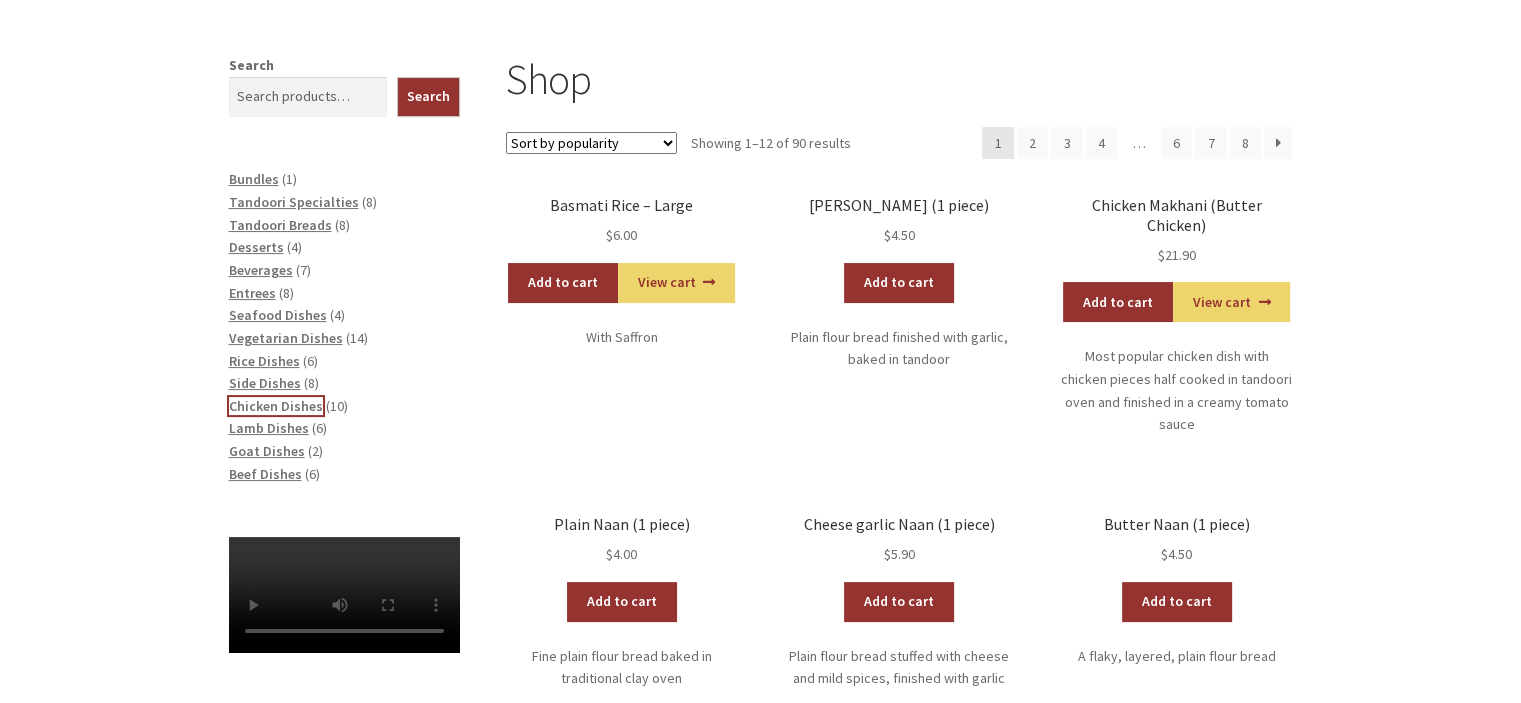 click on "Chicken Dishes" at bounding box center [276, 406] 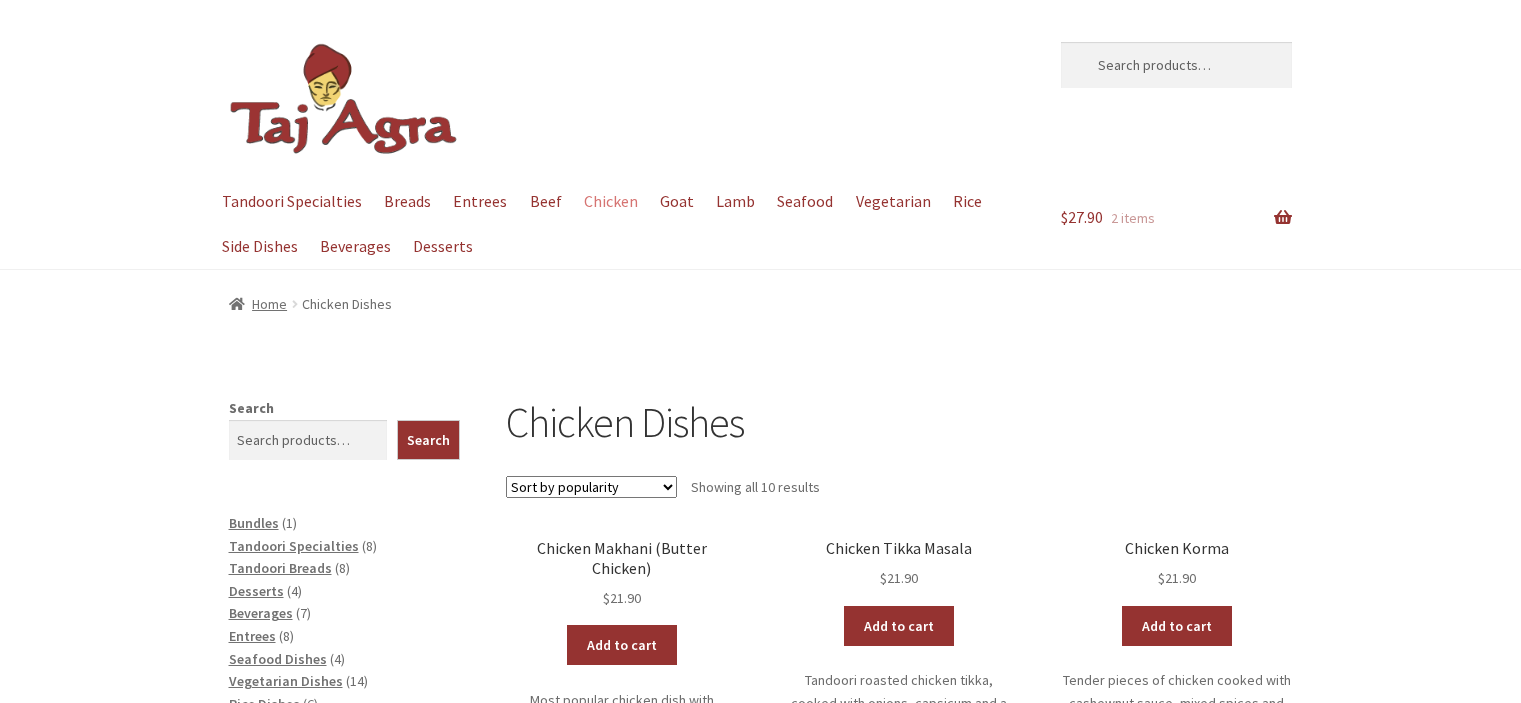 scroll, scrollTop: 0, scrollLeft: 0, axis: both 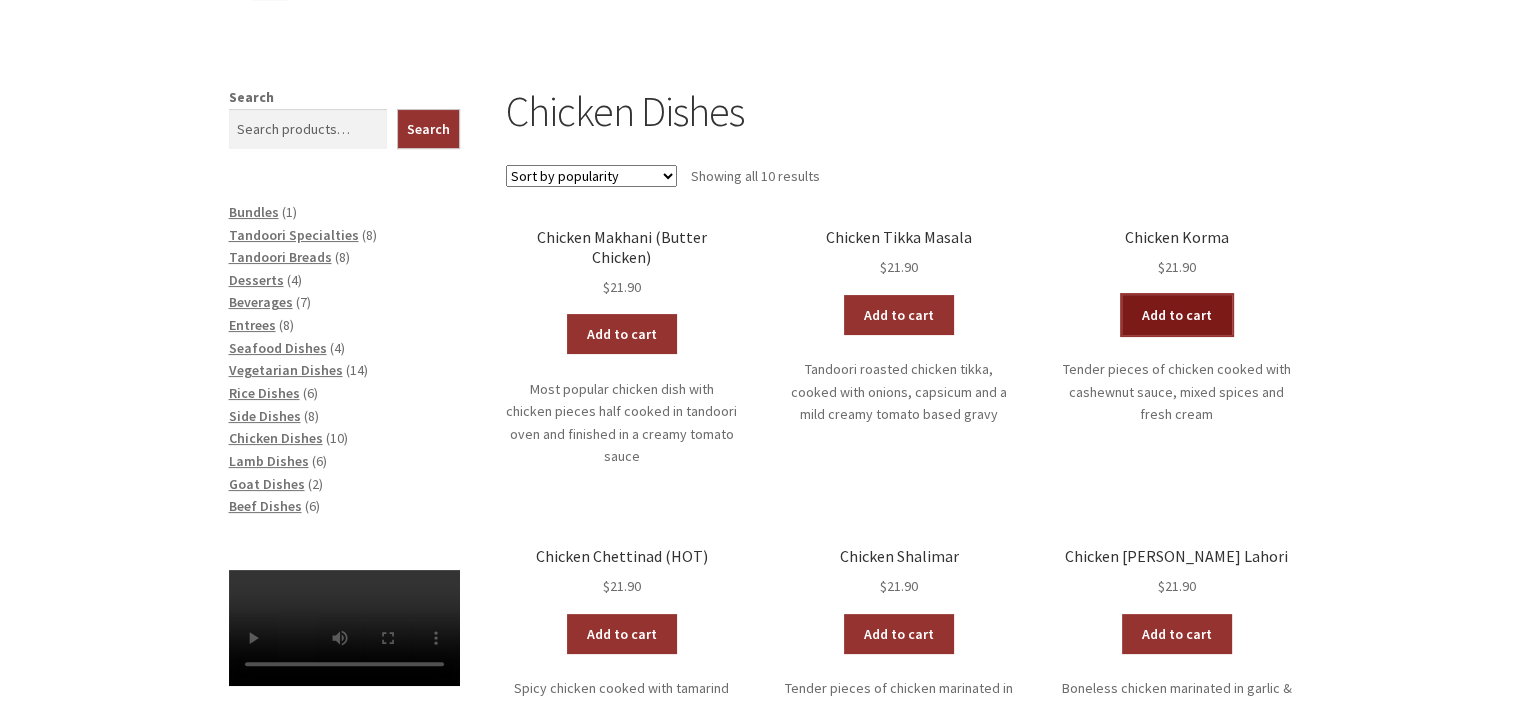 click on "Add to cart" at bounding box center (1177, 315) 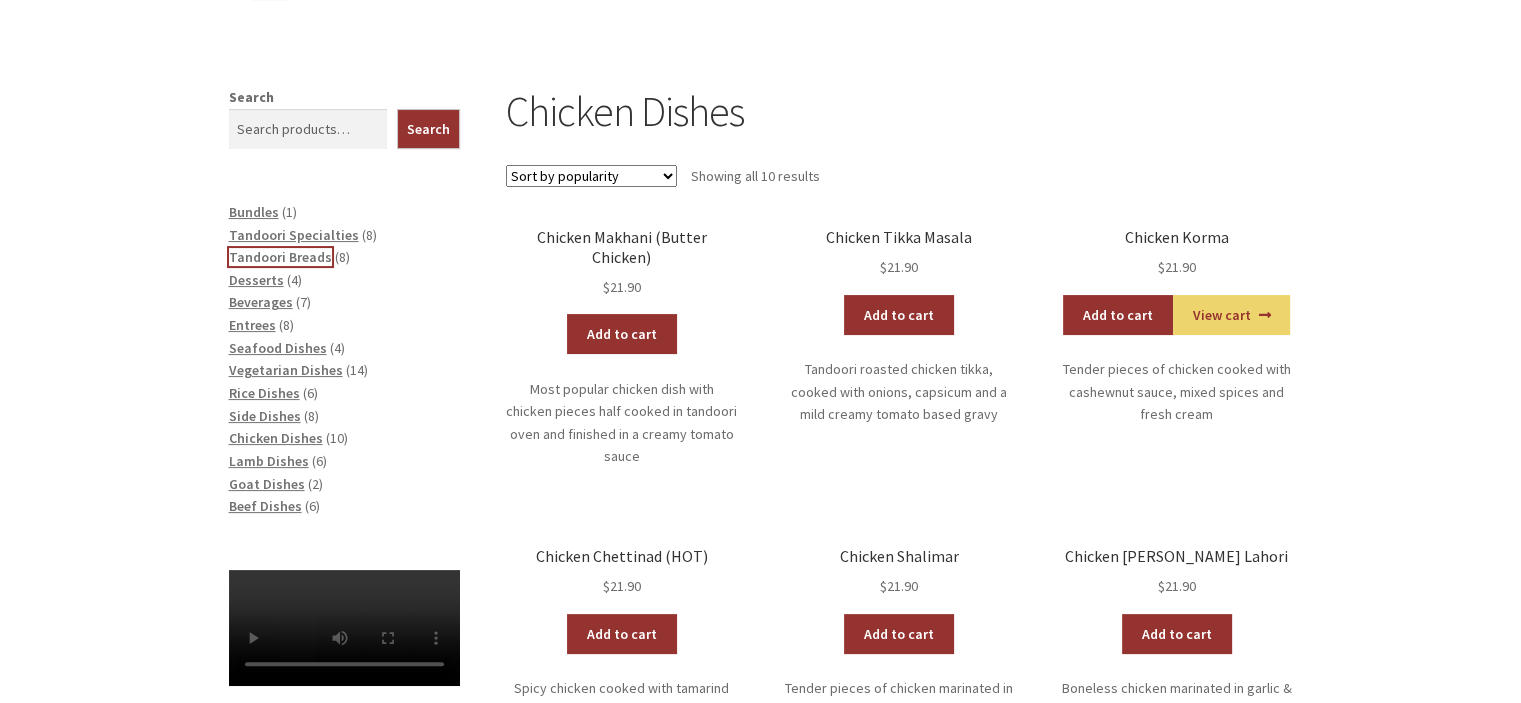 click on "Tandoori Breads" at bounding box center (280, 257) 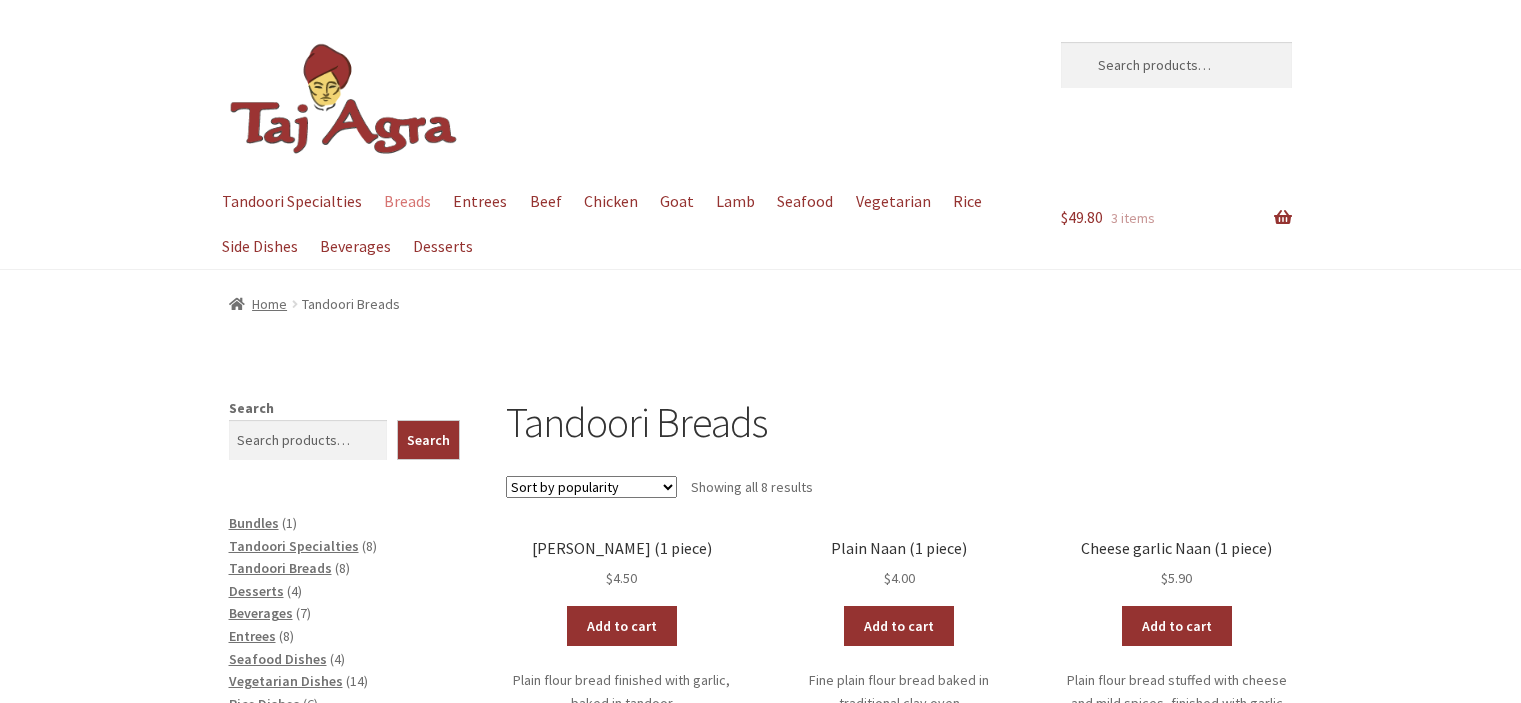 scroll, scrollTop: 0, scrollLeft: 0, axis: both 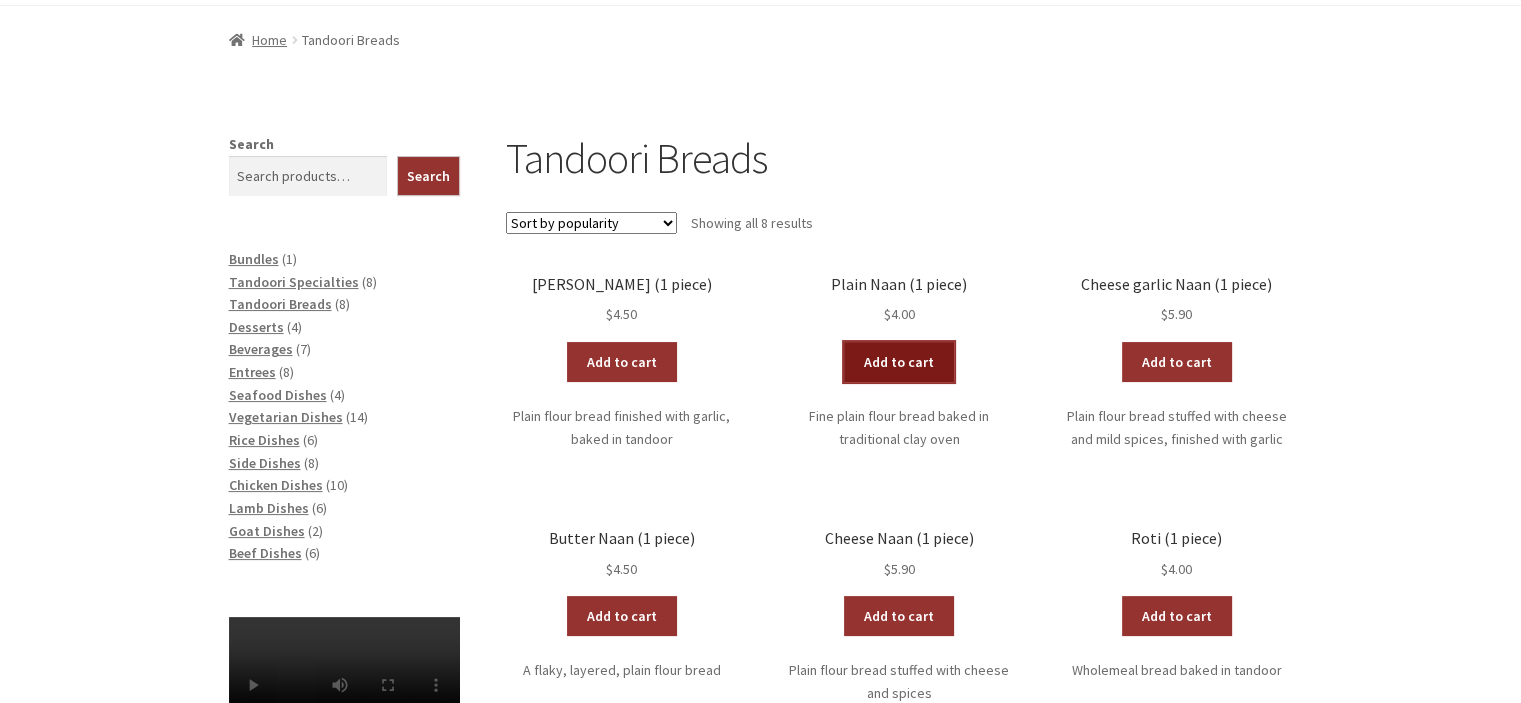 click on "Add to cart" at bounding box center [899, 362] 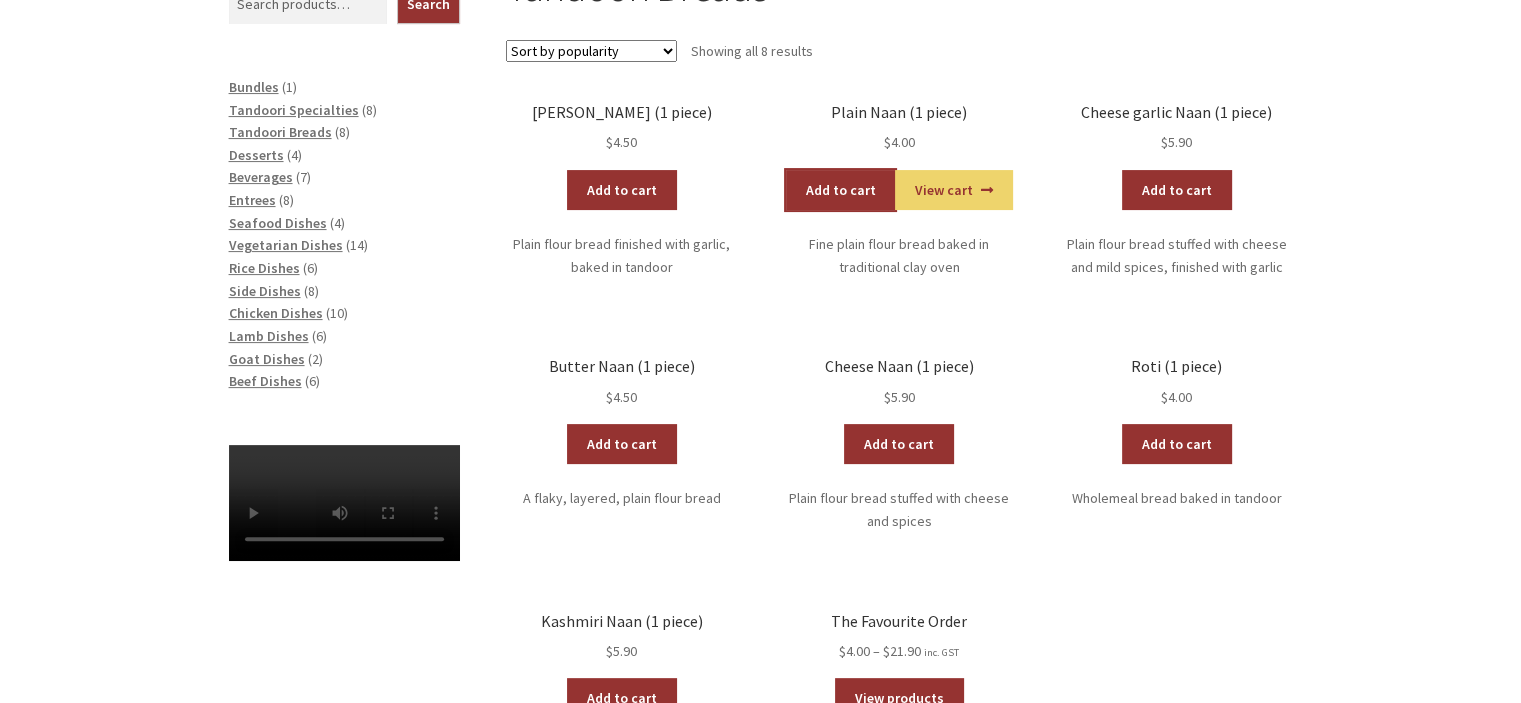 scroll, scrollTop: 428, scrollLeft: 0, axis: vertical 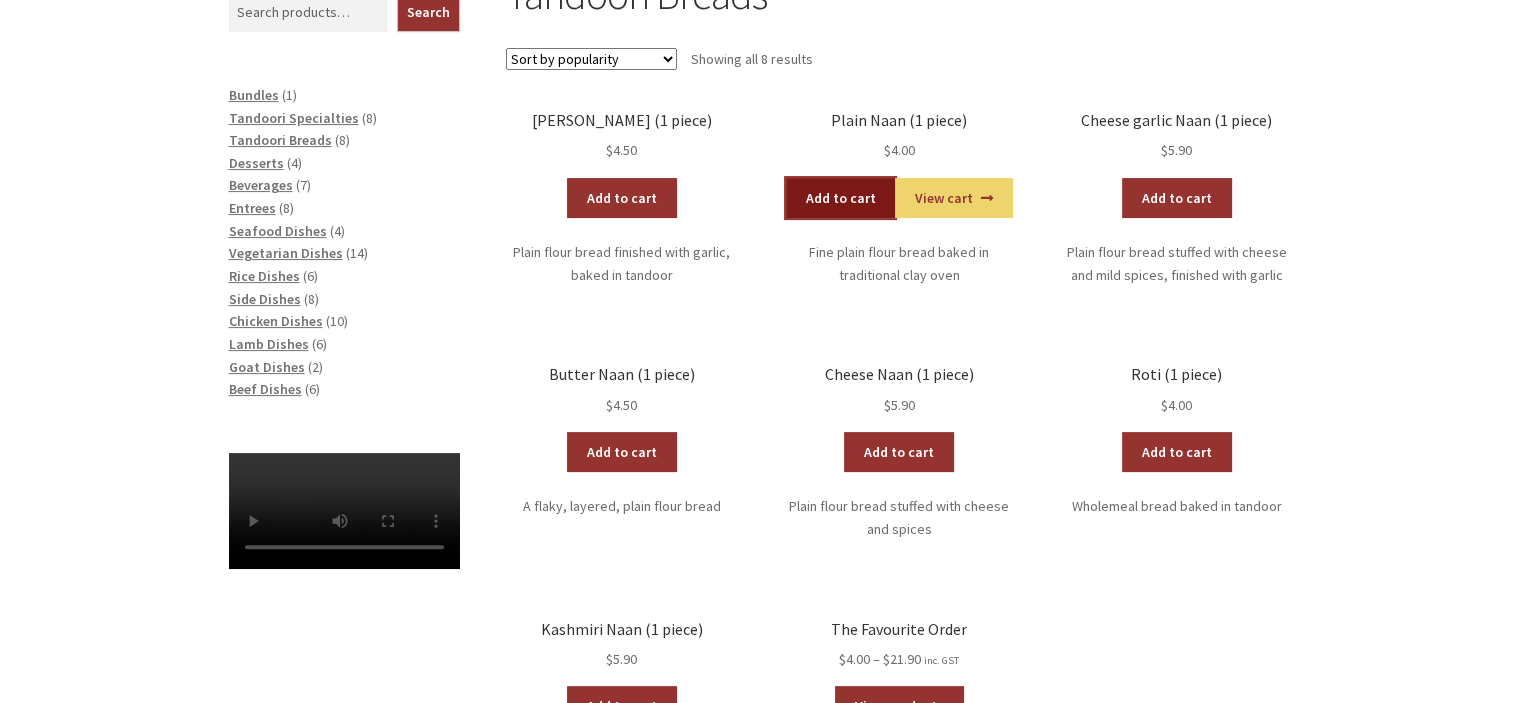 click on "Add to cart" at bounding box center [841, 198] 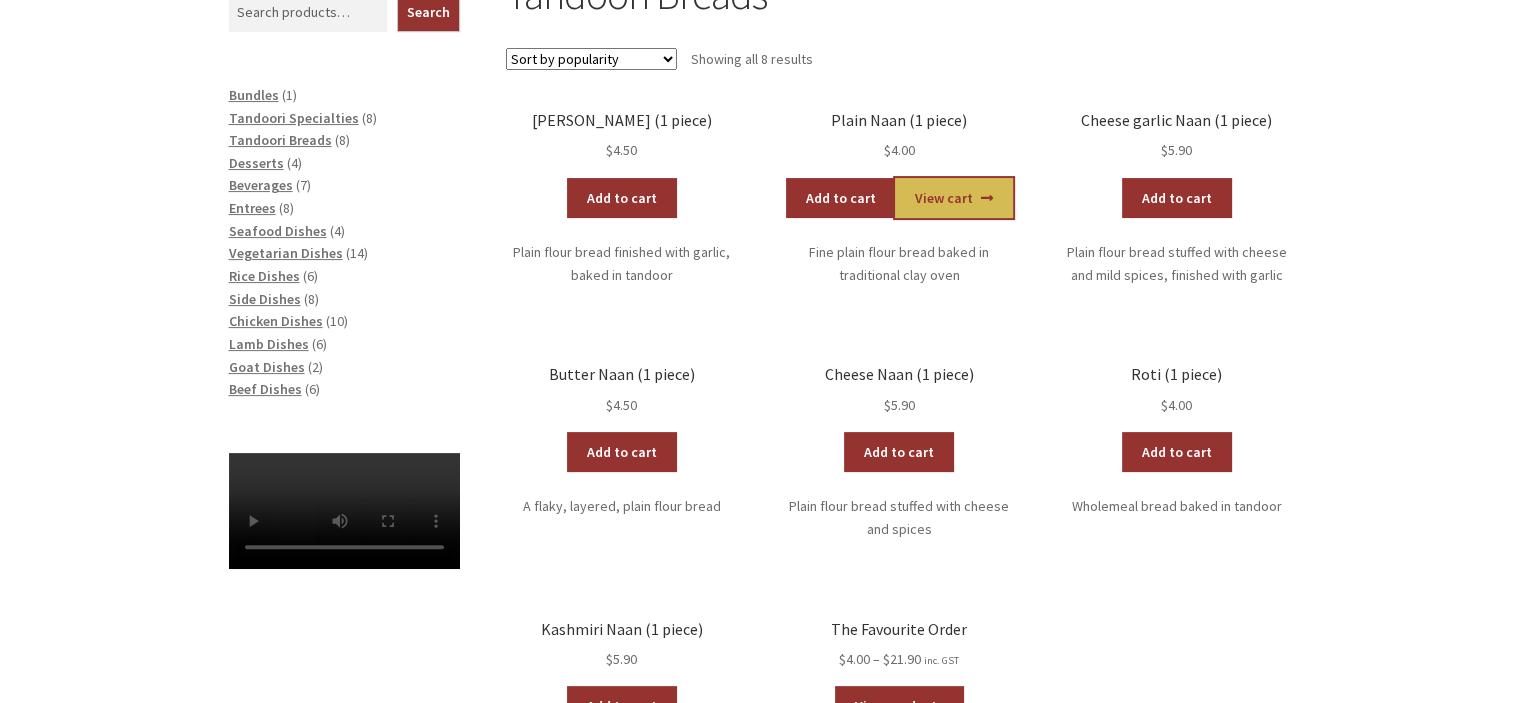click on "View cart" at bounding box center (953, 198) 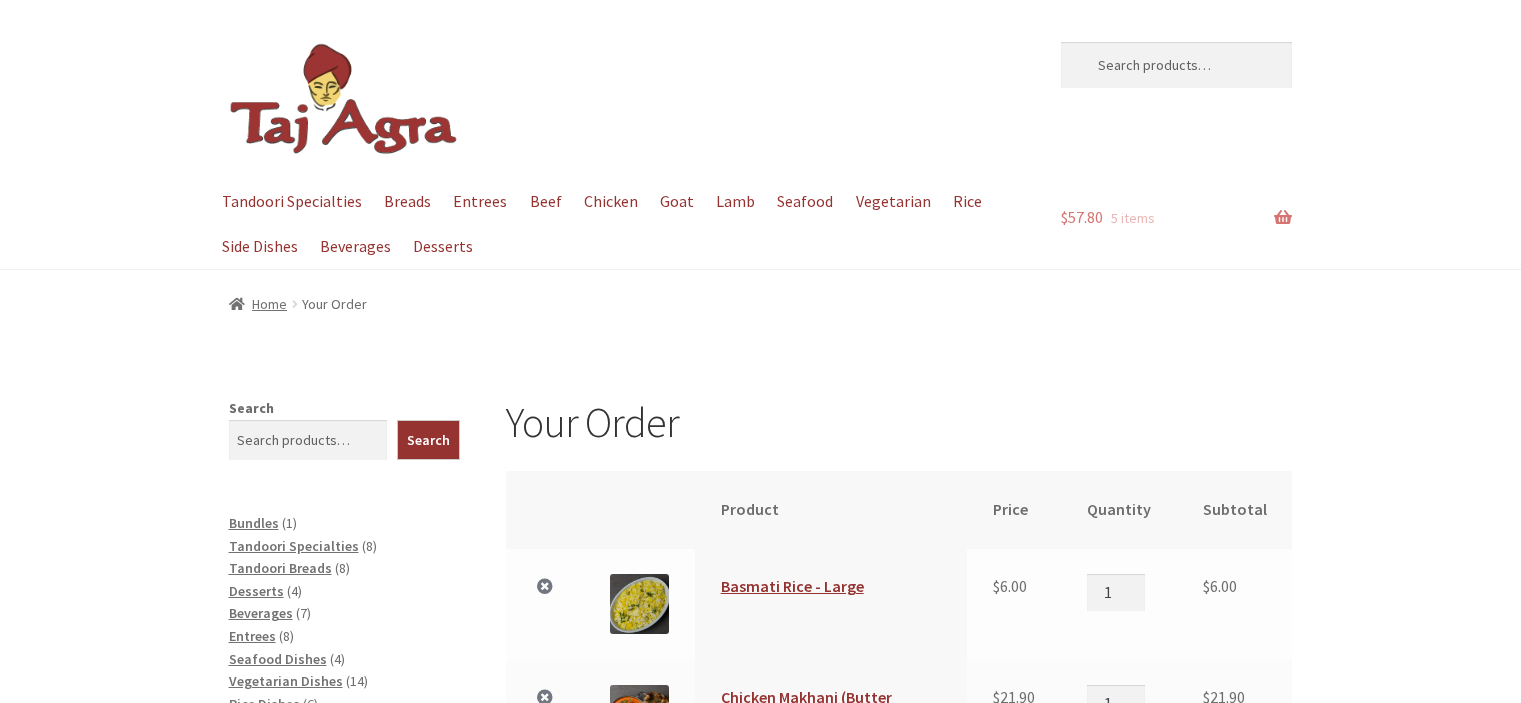 scroll, scrollTop: 0, scrollLeft: 0, axis: both 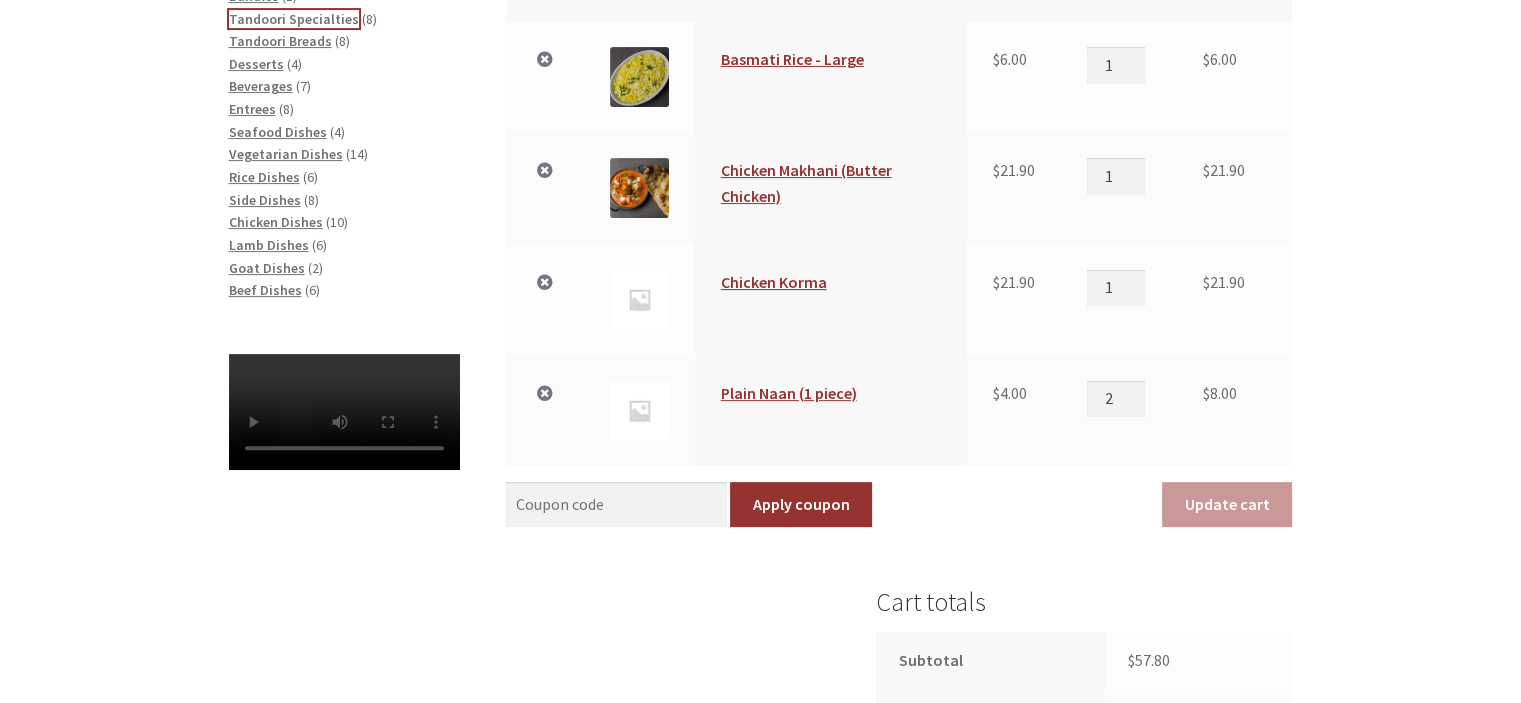 click on "Tandoori Specialties" at bounding box center [294, 19] 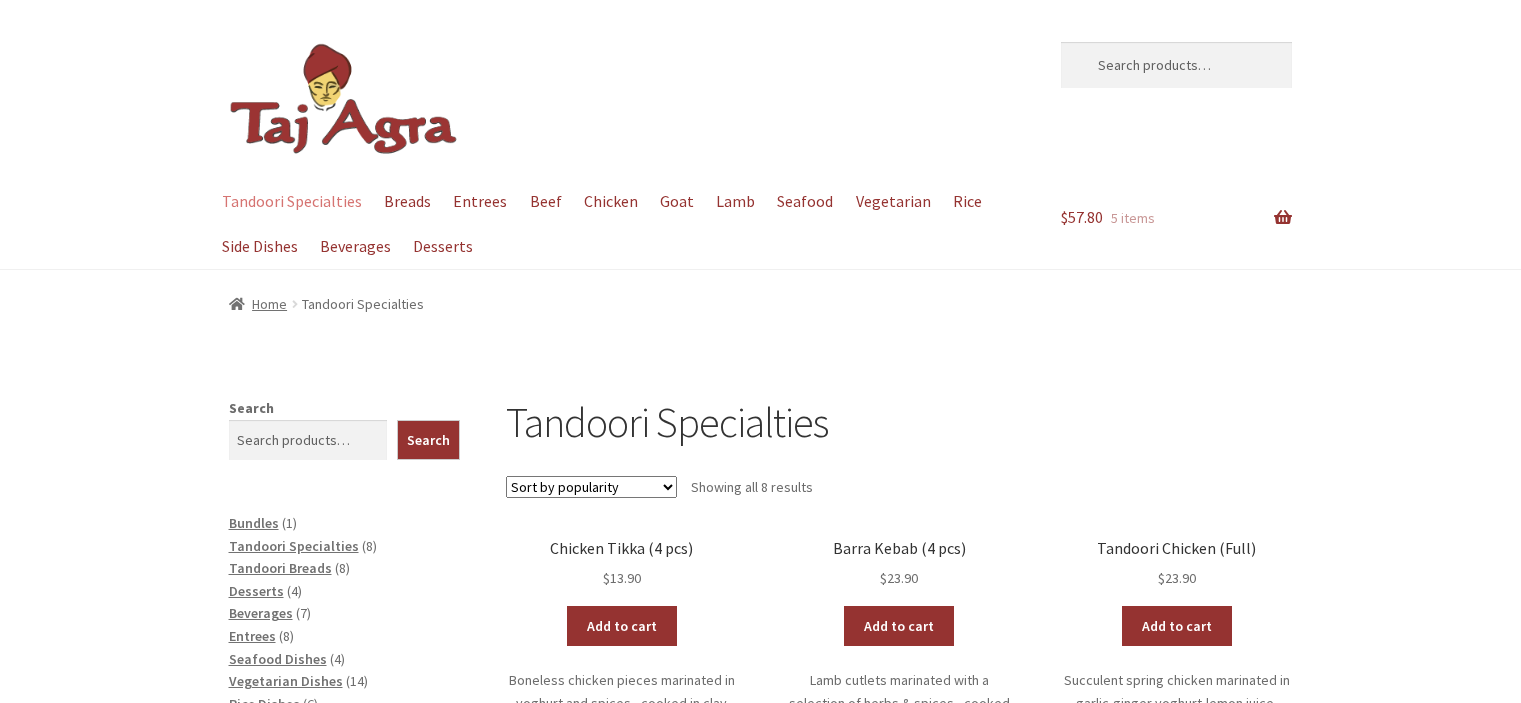 scroll, scrollTop: 0, scrollLeft: 0, axis: both 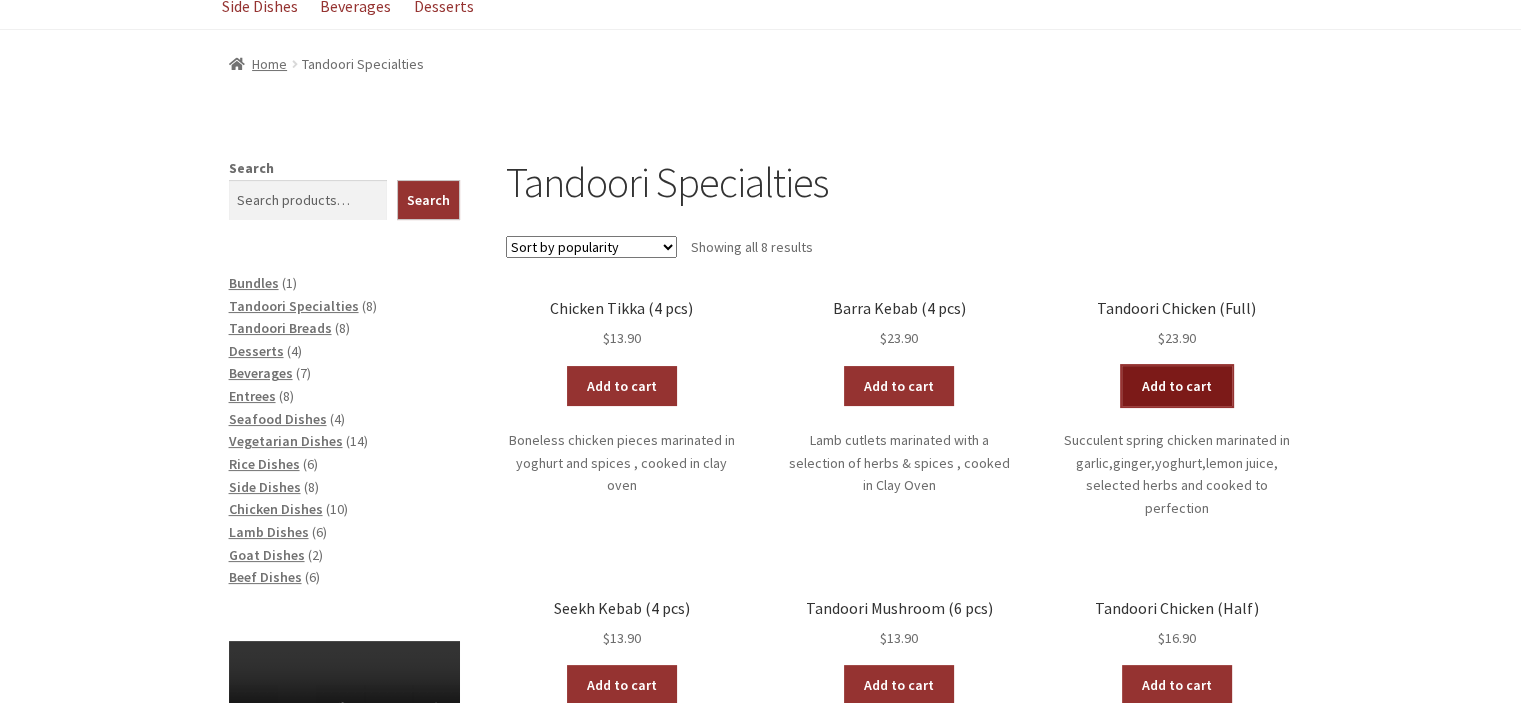 click on "Add to cart" at bounding box center (1177, 386) 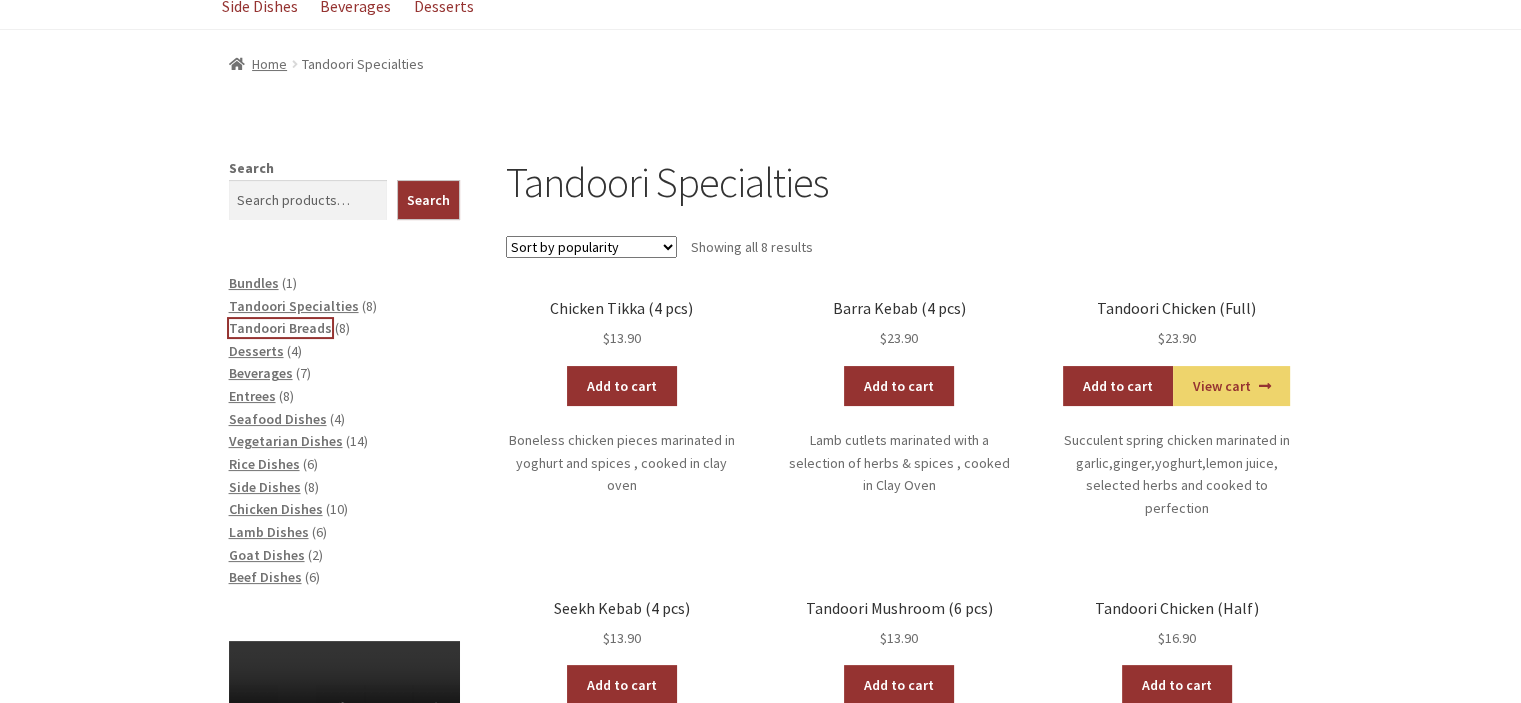 click on "Tandoori Breads" at bounding box center [280, 328] 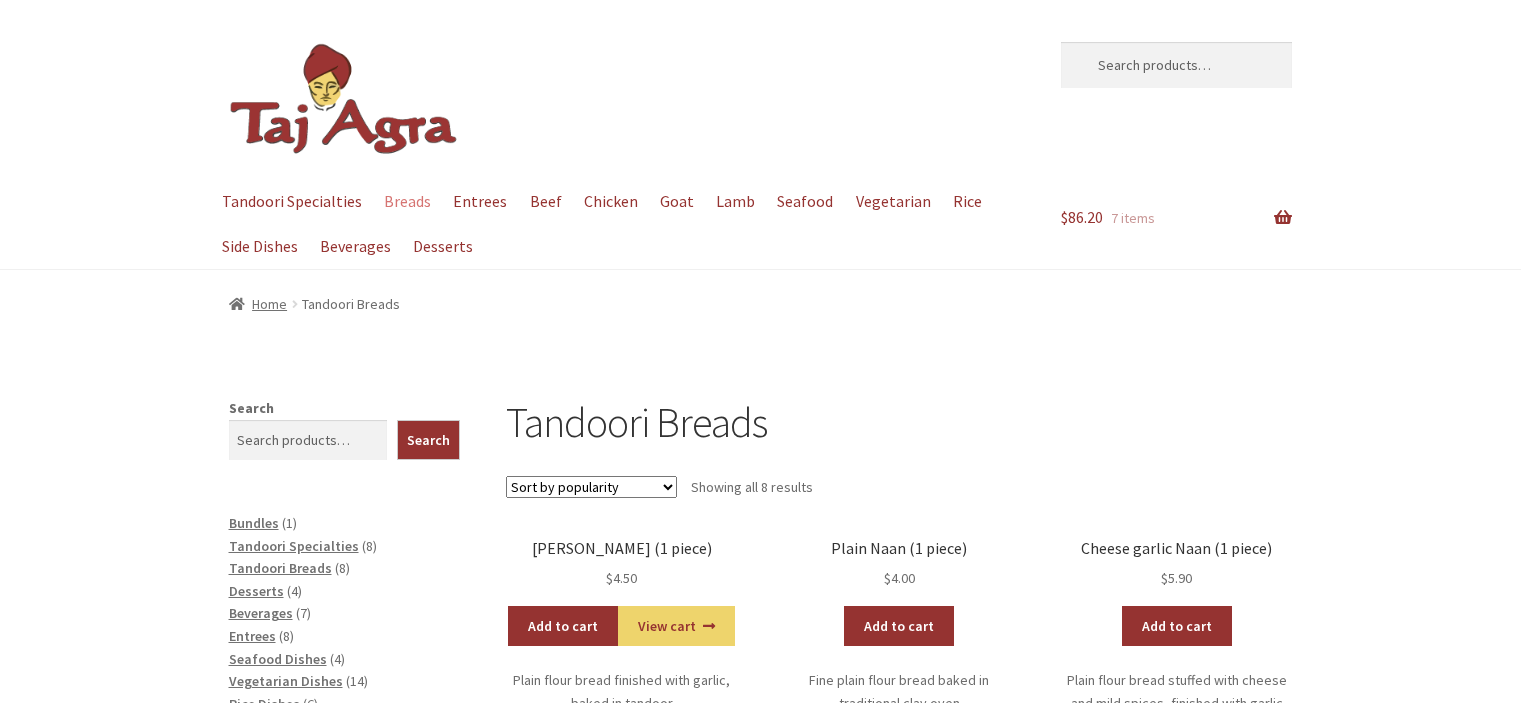 scroll, scrollTop: 486, scrollLeft: 0, axis: vertical 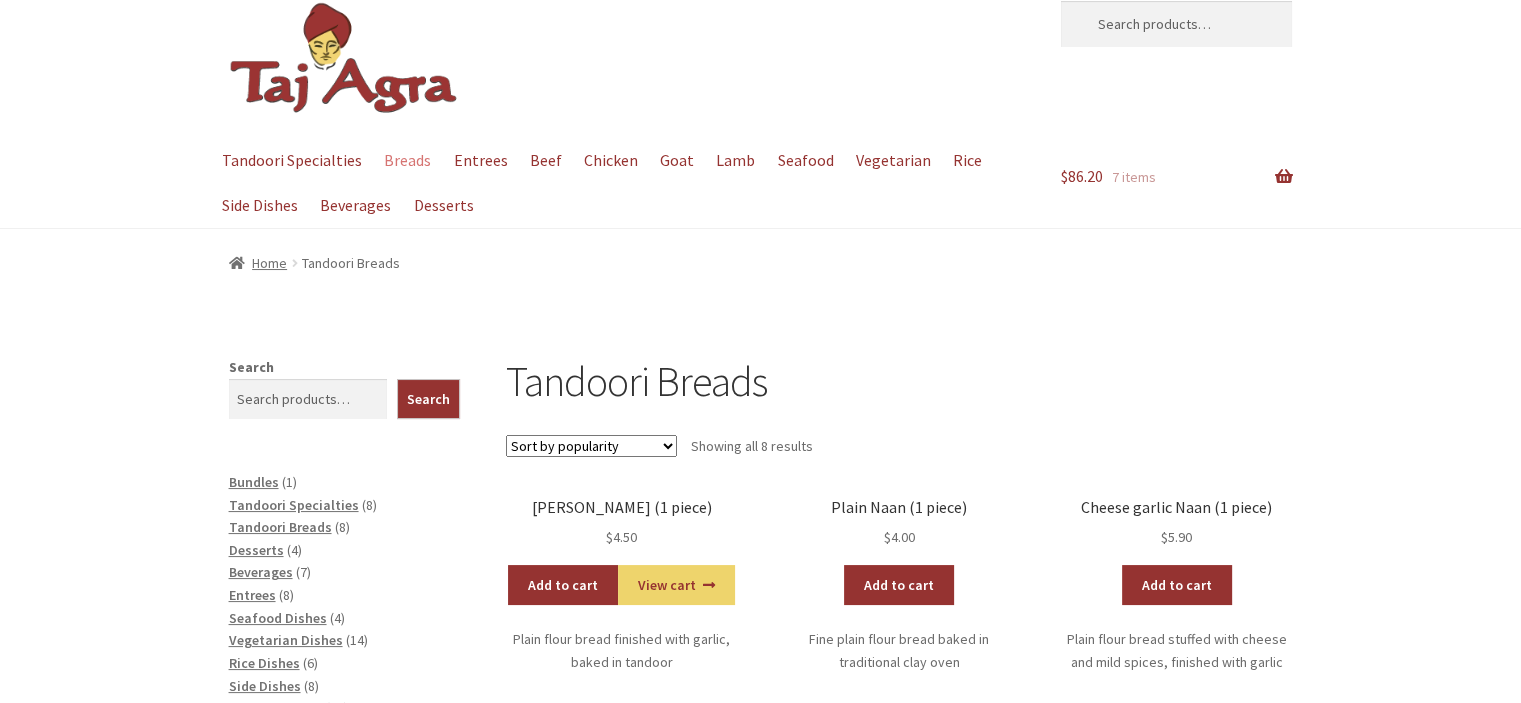 click on "Skip to navigation
Skip to content
Search for:
Search
Menu
Tandoori Specialties
Breads
Entrees
Beef
Chicken
Goat
Lamb
Seafood
Vegetarian
Rice
Side Dishes
Beverages
Desserts
Tandoori Specialties
Breads
Entrees
Beef
Chicken
Goat
Lamb
Seafood
Vegetarian
Rice
Side Dishes
Beverages
Desserts
$ 86.20   7 items
×
Basmati Rice - Large
1 ×  $ 6.00
×
Chicken Makhani (Butter Chicken)
1 ×  $ 21.90
×
Chicken Korma
1 ×  $ 21.90
×
Plain Naan (1 piece)
2 ×  $ 4.00
×
1 ×" at bounding box center (760, 778) 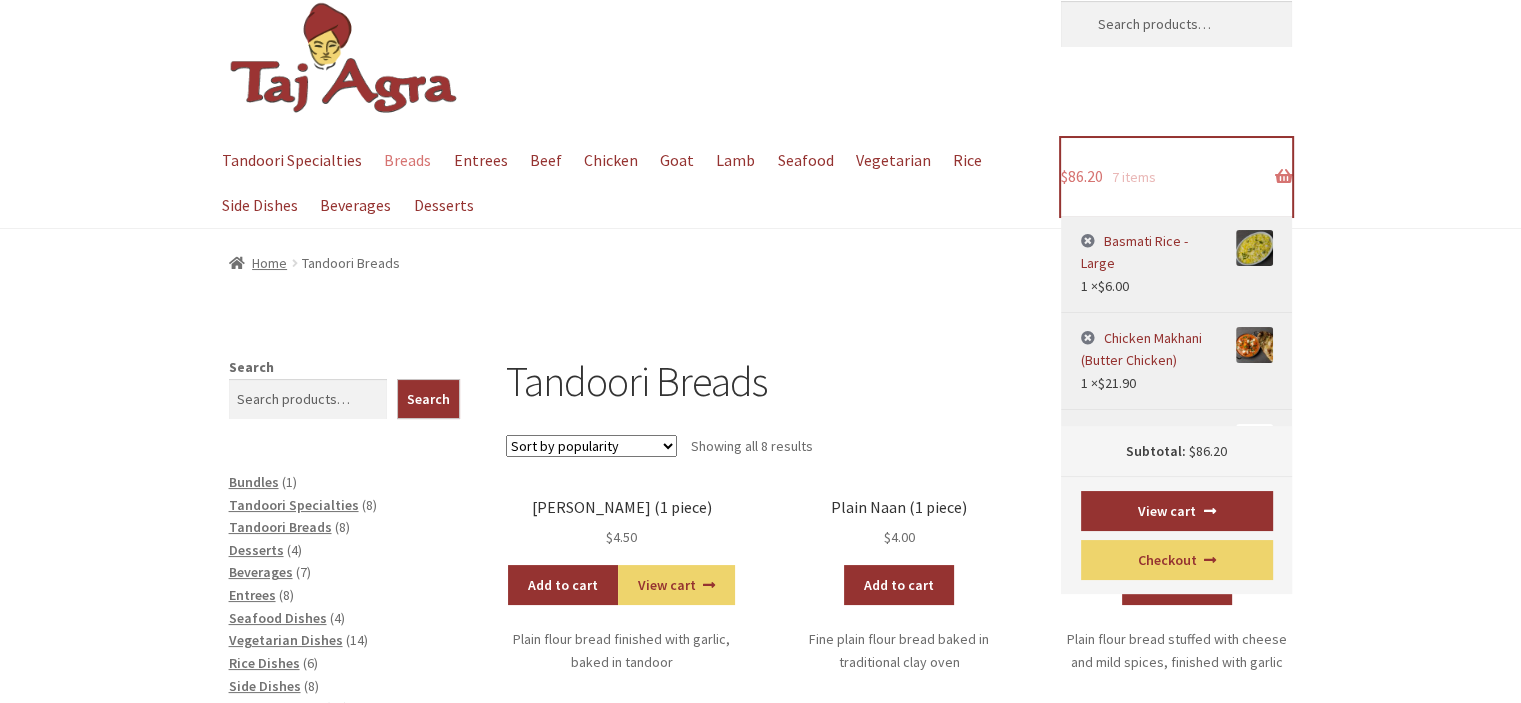 click on "7 items" at bounding box center [1133, 177] 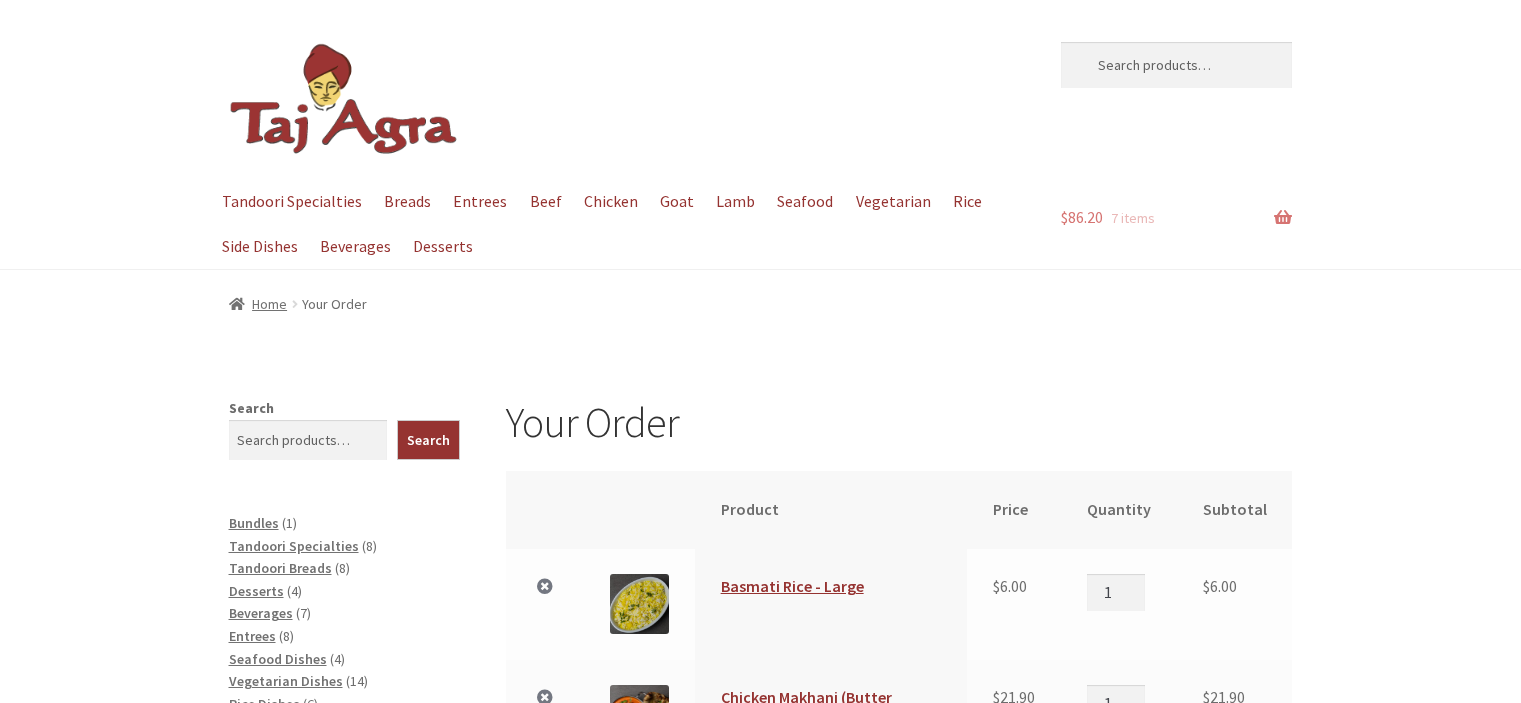 scroll, scrollTop: 0, scrollLeft: 0, axis: both 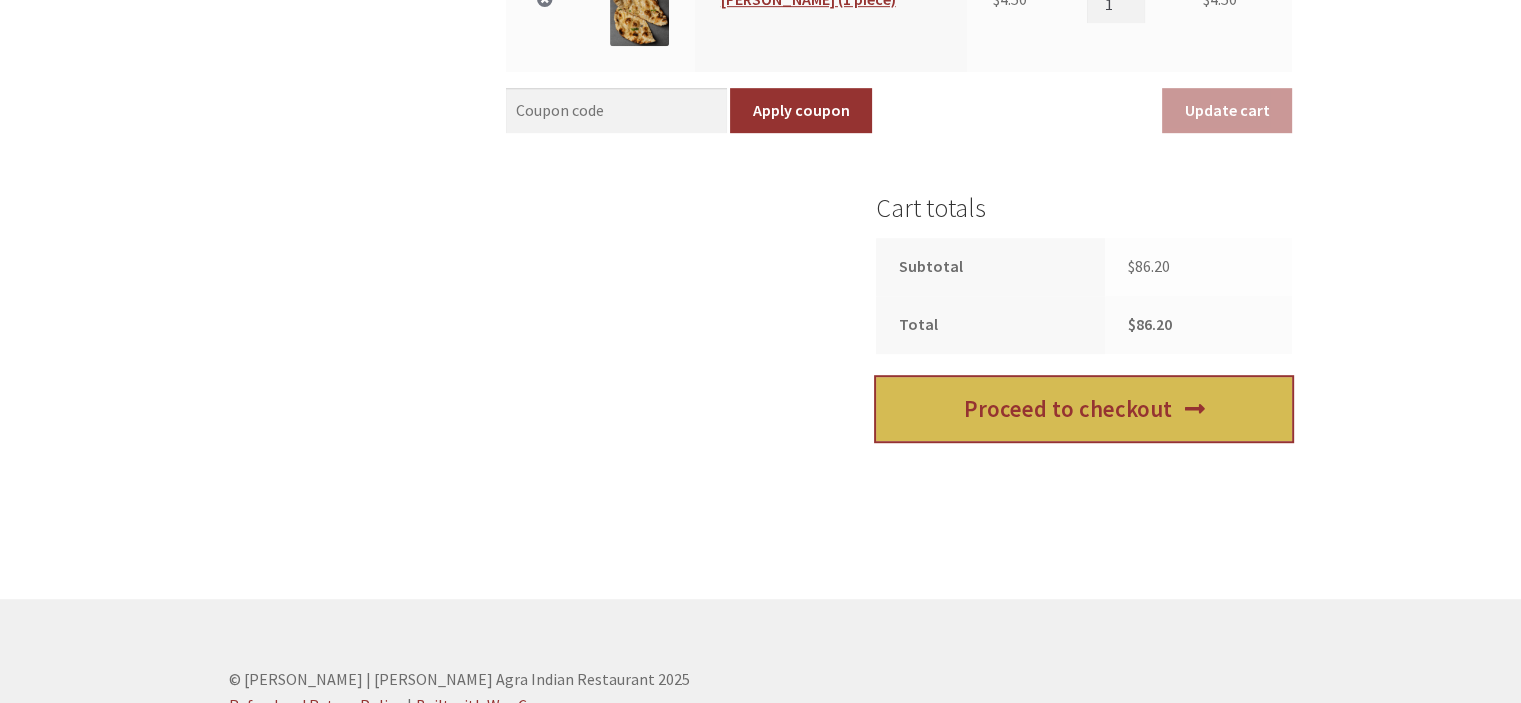 click on "Proceed to checkout" at bounding box center (1084, 409) 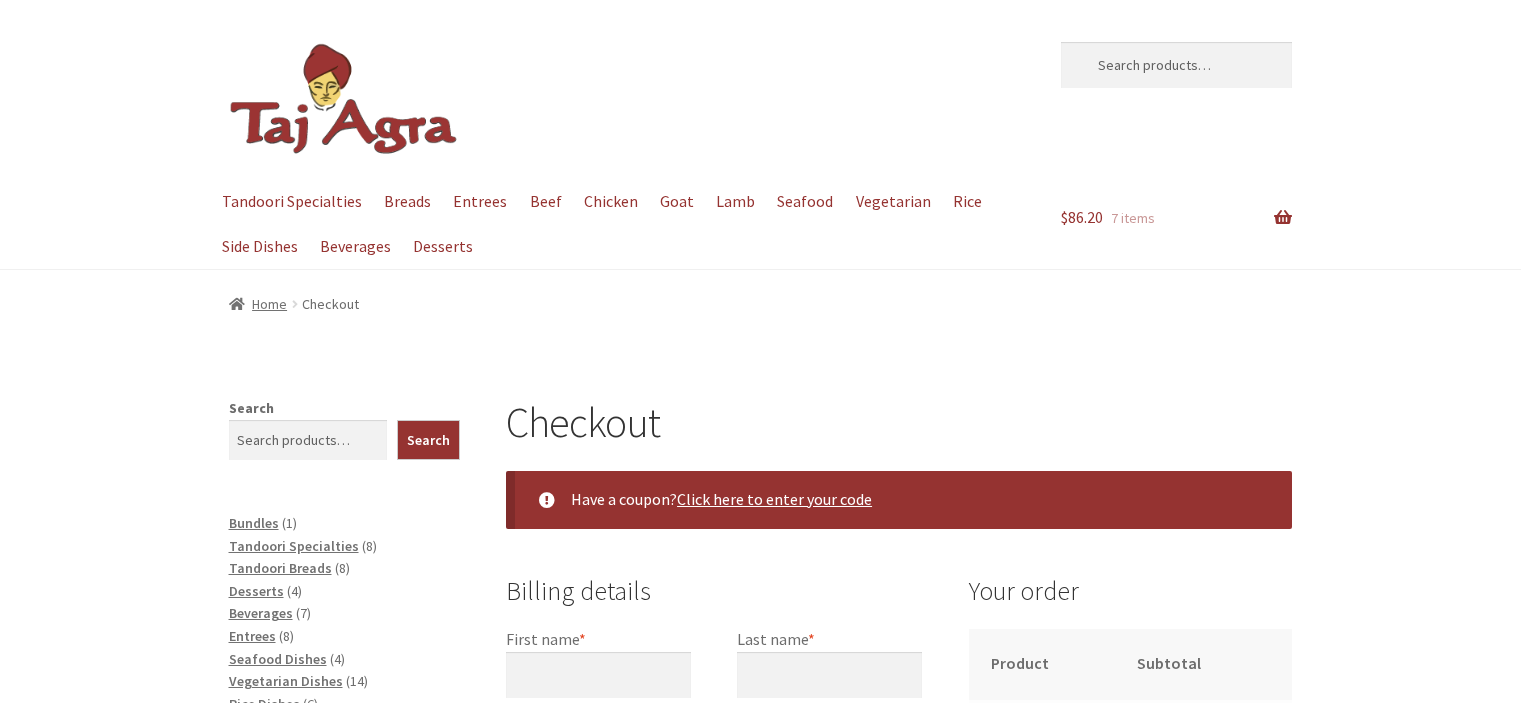 select on "ACT" 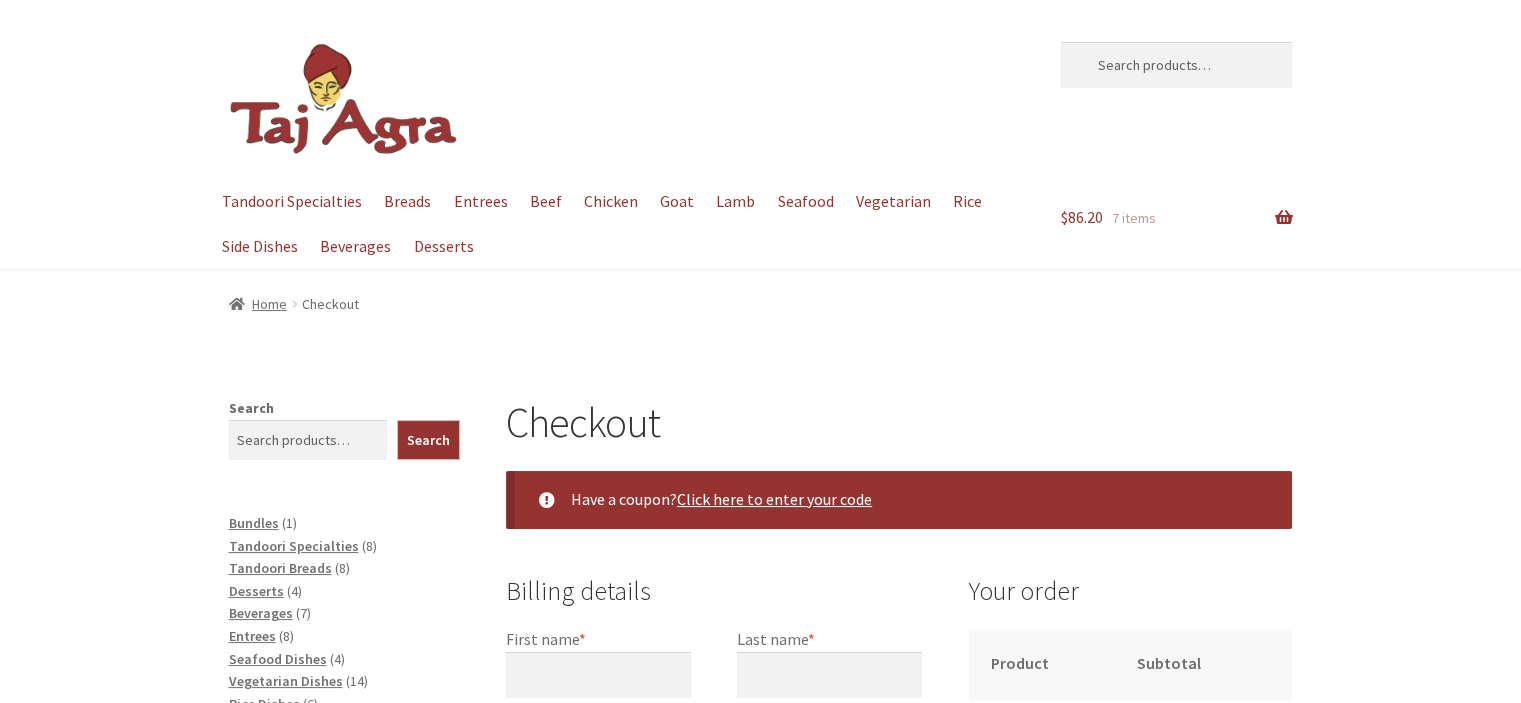 scroll, scrollTop: 0, scrollLeft: 0, axis: both 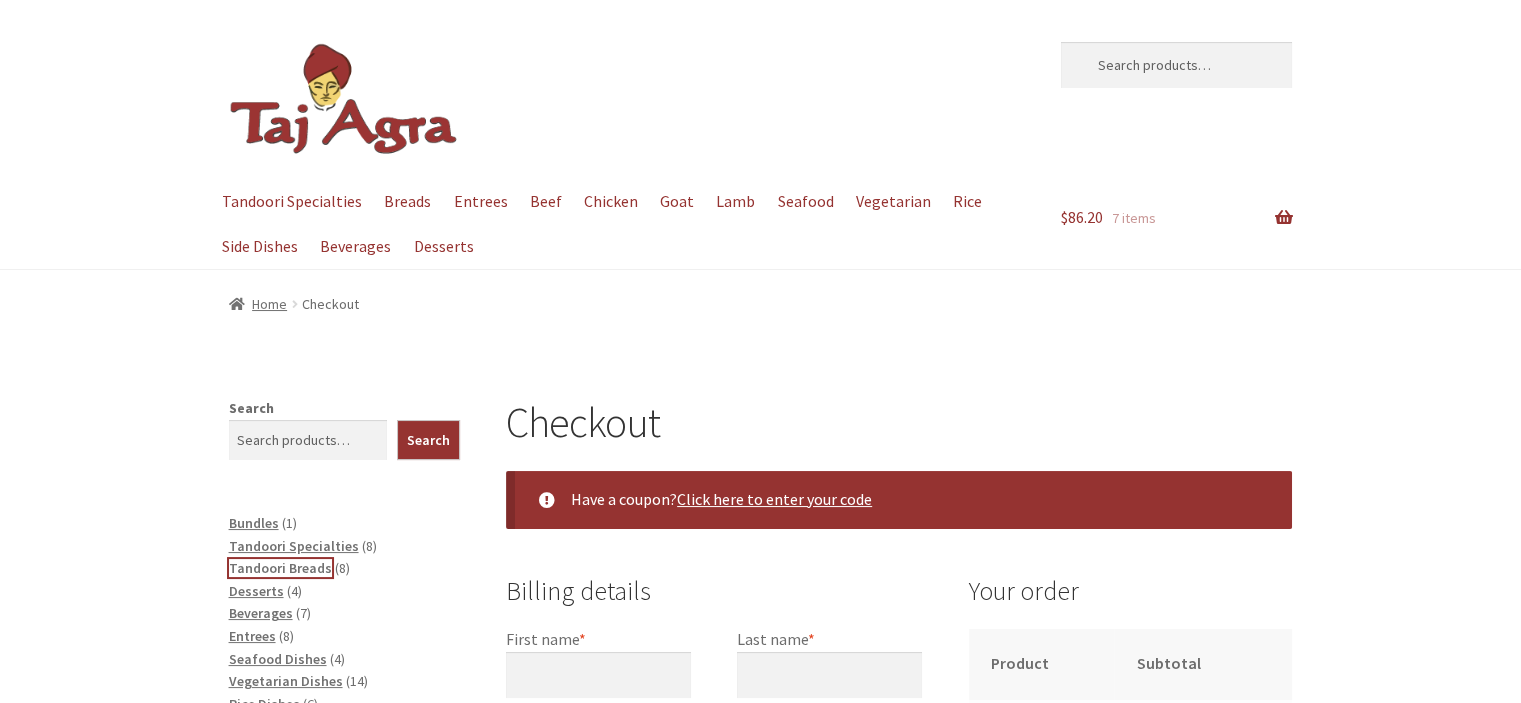 click on "Tandoori Breads" at bounding box center [280, 568] 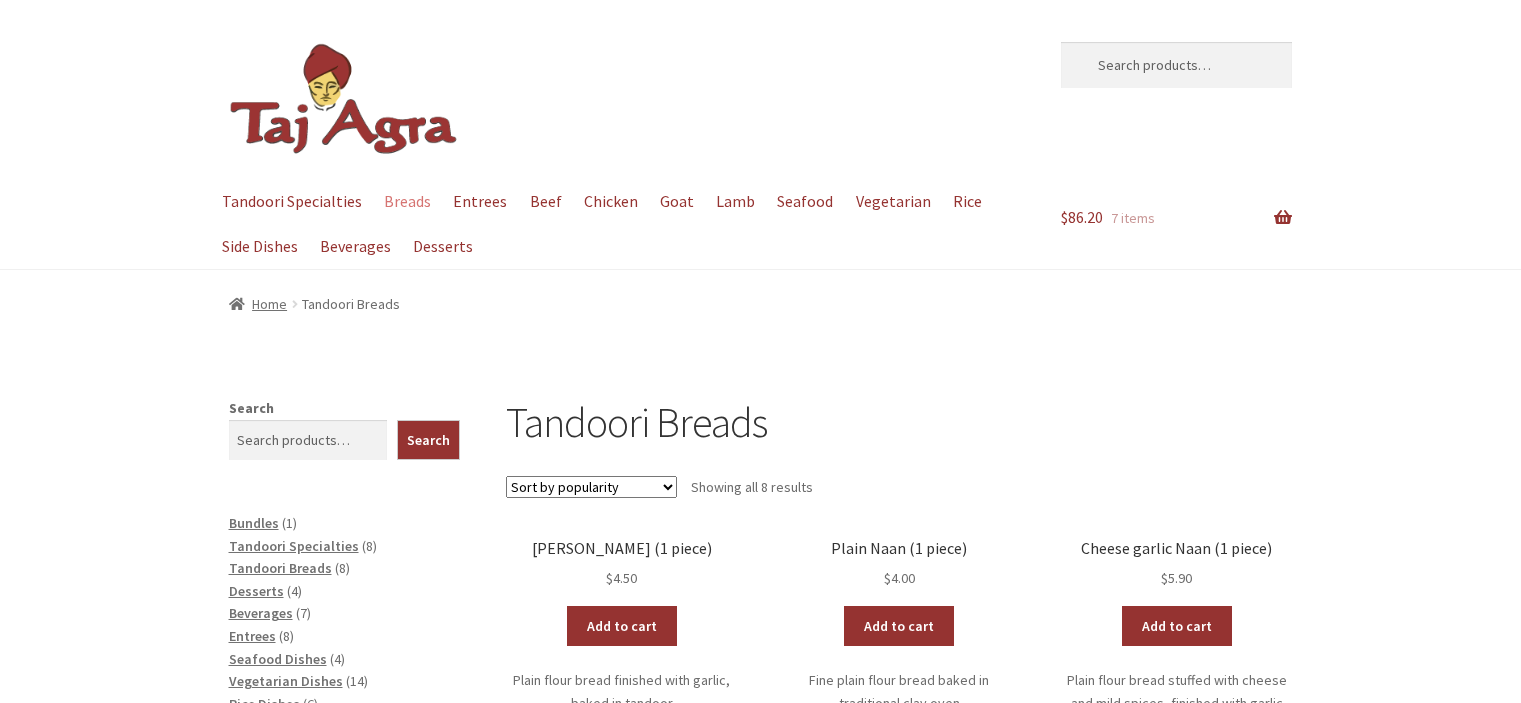 scroll, scrollTop: 0, scrollLeft: 0, axis: both 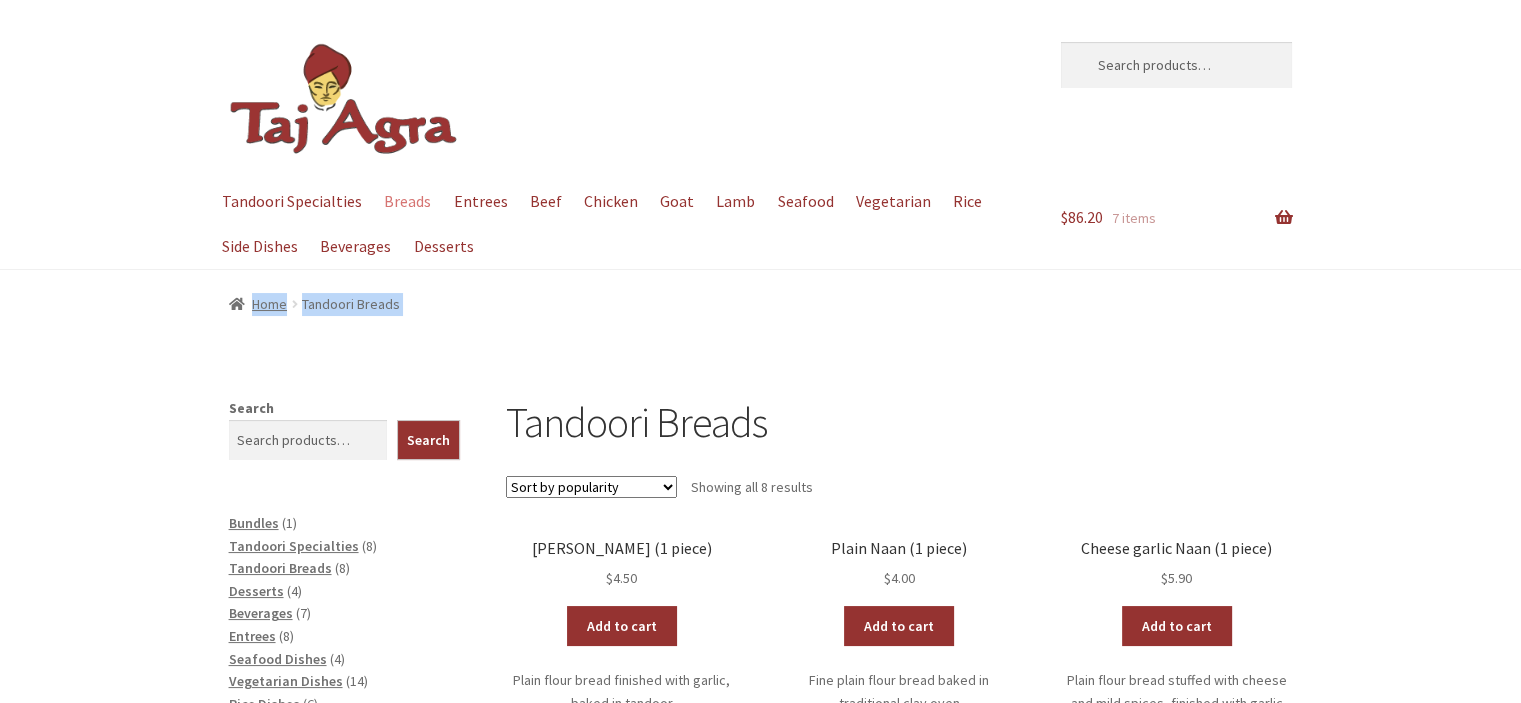 drag, startPoint x: 0, startPoint y: 0, endPoint x: 1300, endPoint y: 263, distance: 1326.3367 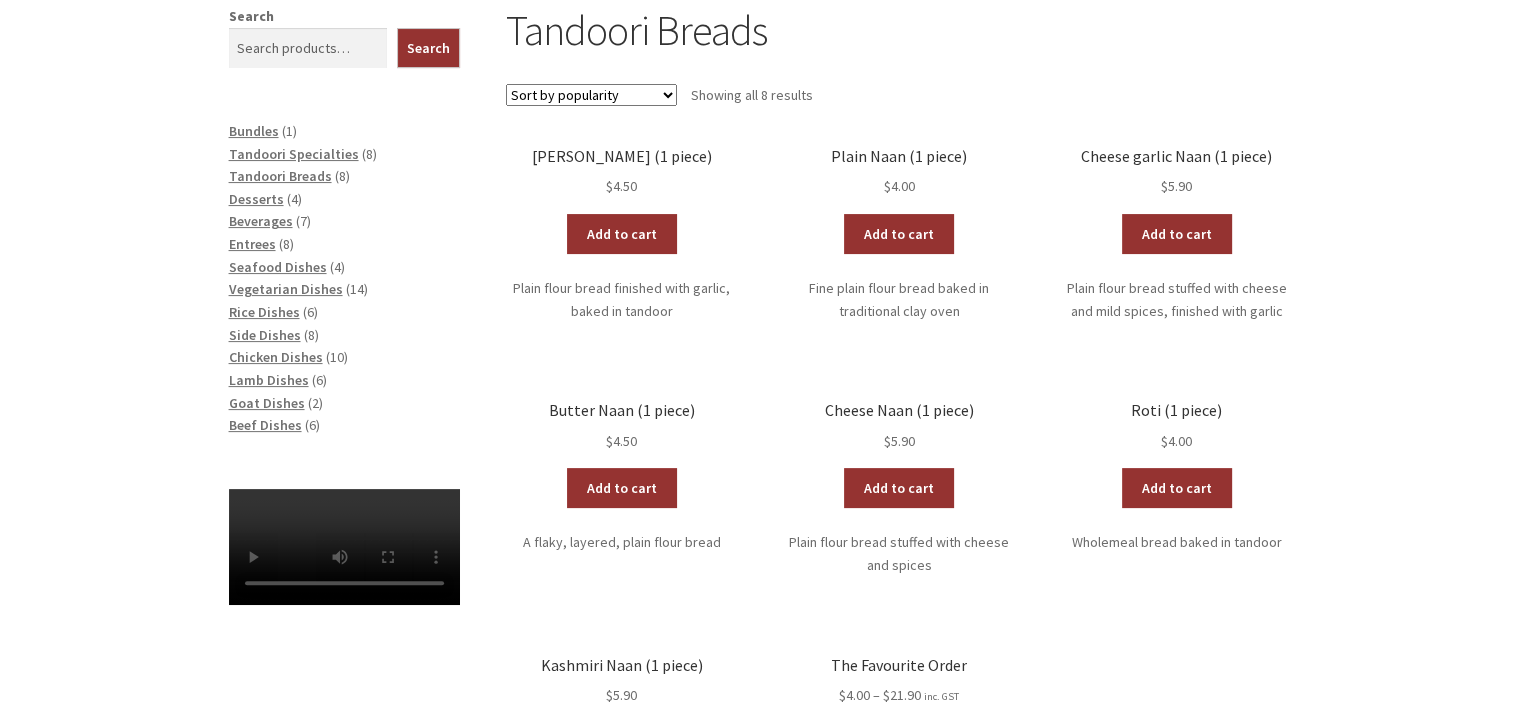 scroll, scrollTop: 394, scrollLeft: 0, axis: vertical 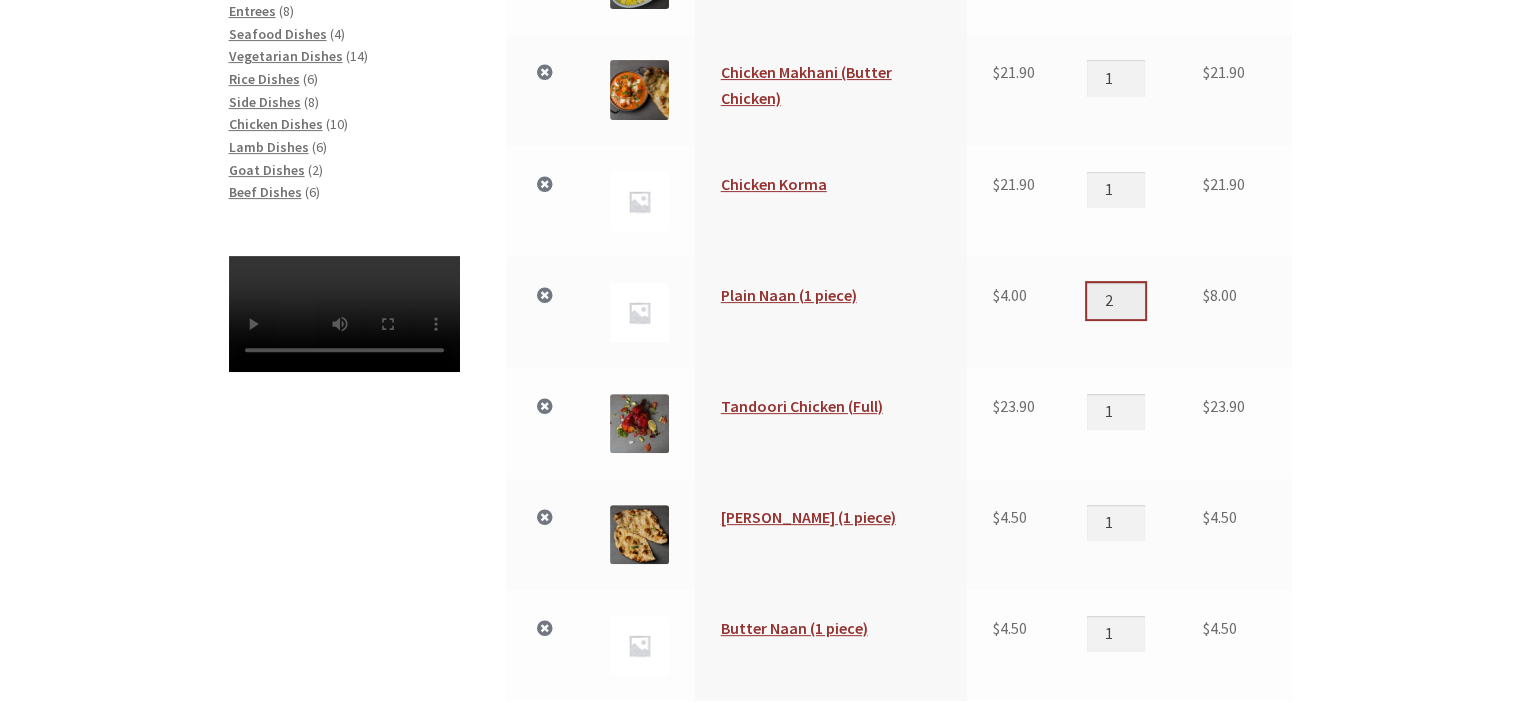 click on "2" at bounding box center (1116, 301) 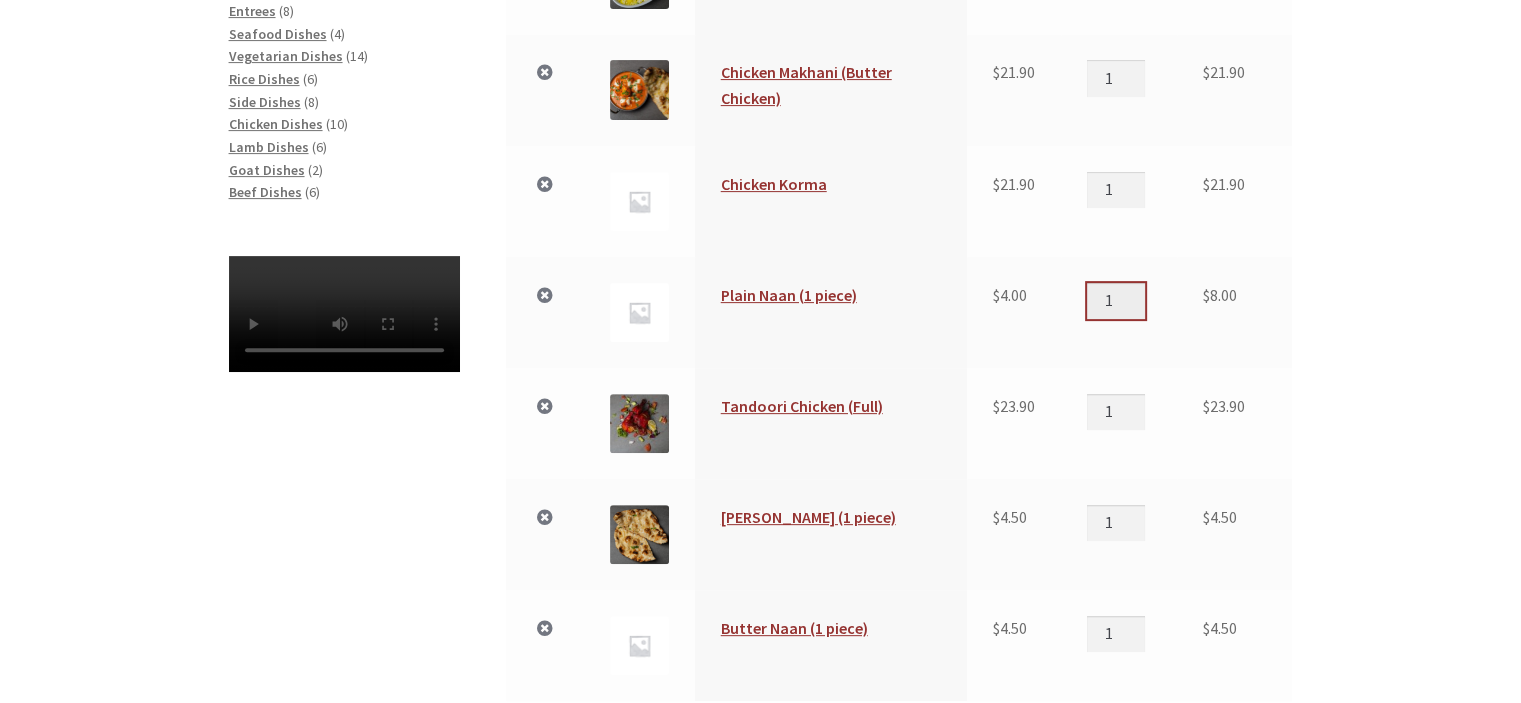 type on "1" 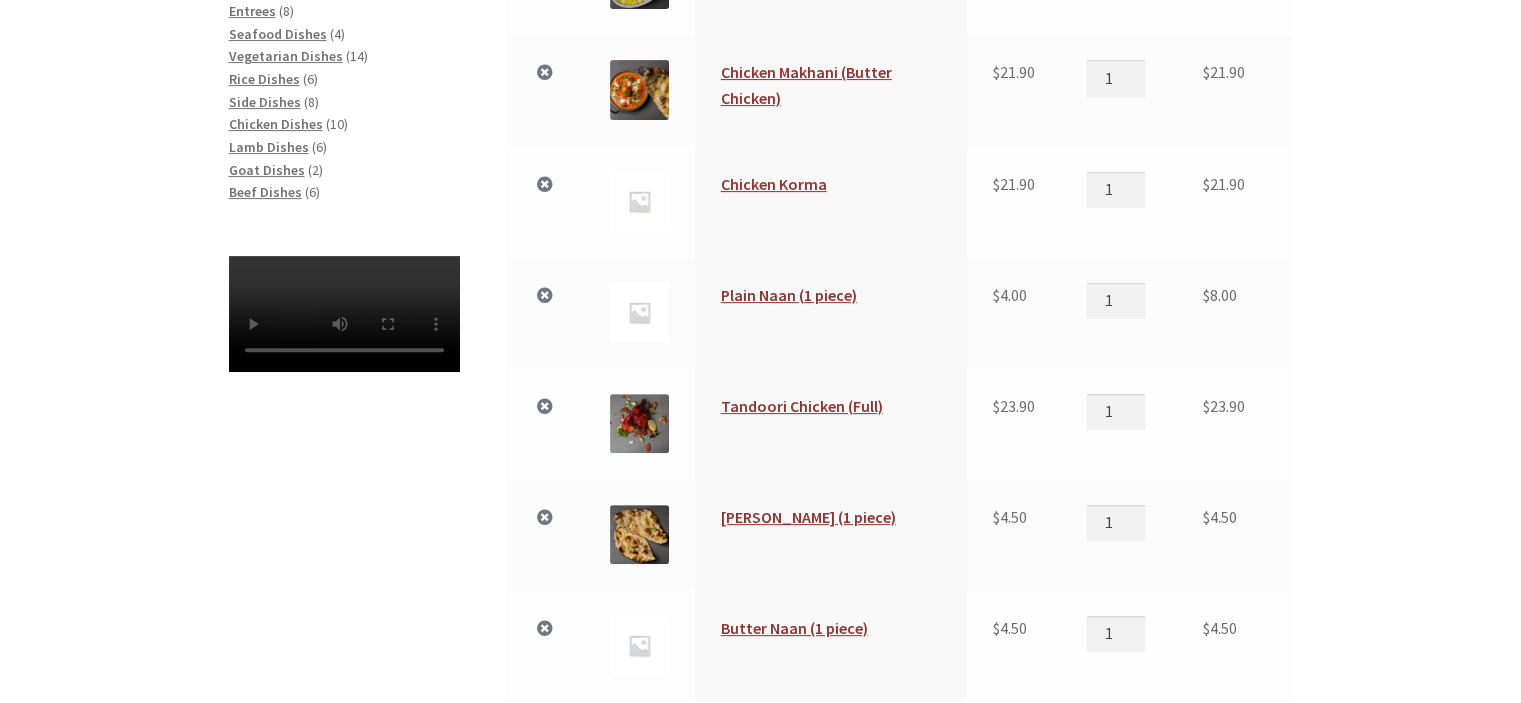 click on "Your Order
Remove item
Thumbnail image
Product
Price
Quantity
Subtotal
×
Basmati Rice - Large
$ 6.00
Basmati Rice - Large quantity
1
$ 6.00
×
Chicken Makhani (Butter Chicken)
$ 21.90
Chicken Makhani (Butter Chicken) quantity
1
$ 21.90
×
Chicken Korma
$ 21.90
Chicken Korma quantity
1
$ 21.90
×" at bounding box center [761, 500] 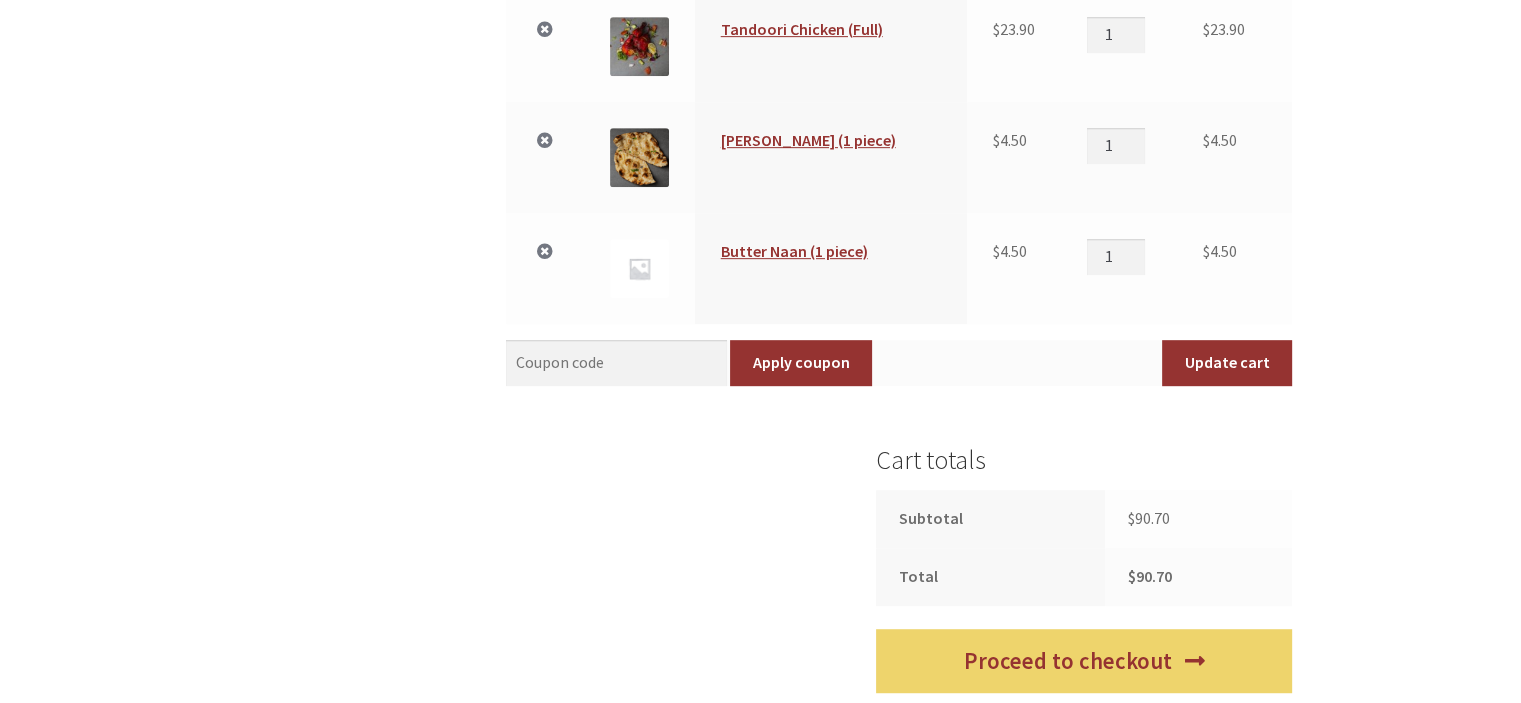 scroll, scrollTop: 1049, scrollLeft: 0, axis: vertical 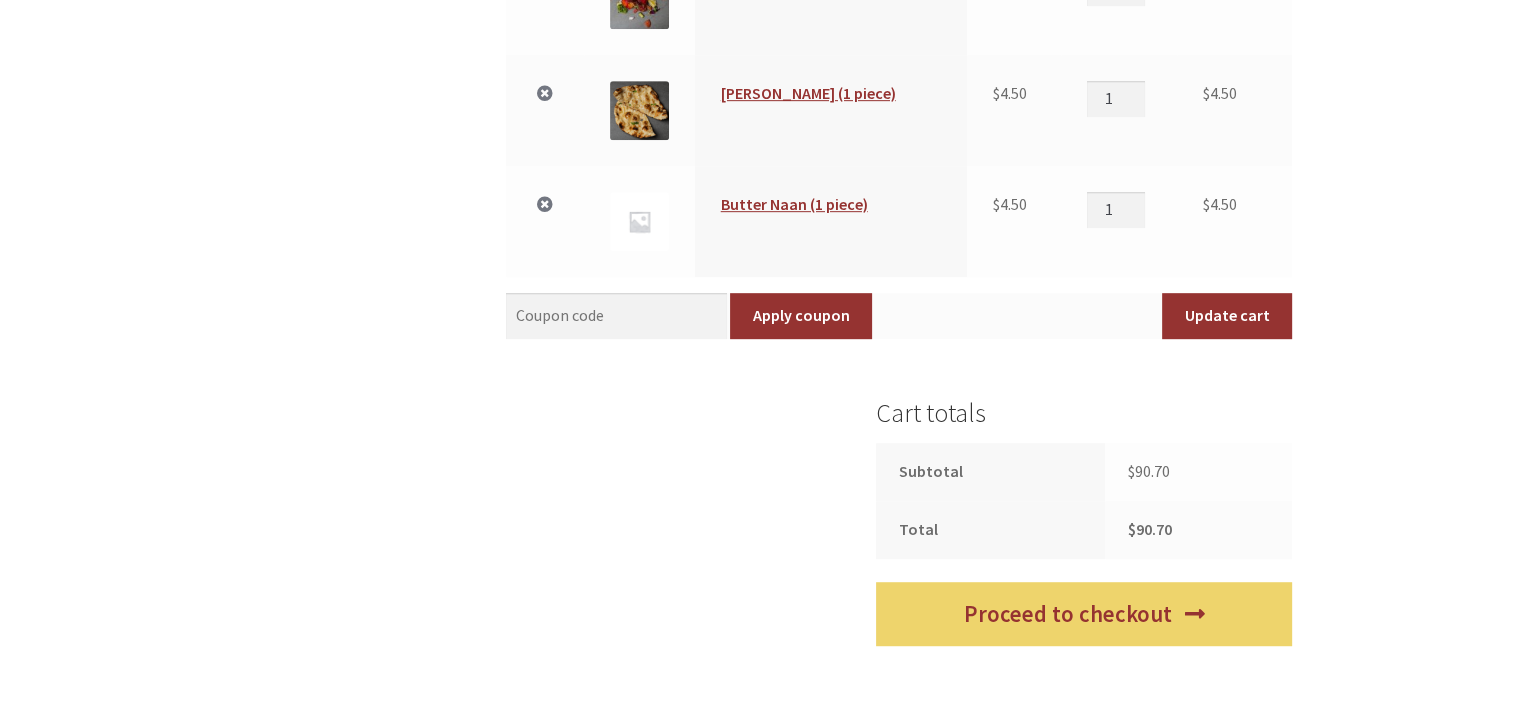 click on "Your Order
Remove item
Thumbnail image
Product
Price
Quantity
Subtotal
×
Basmati Rice - Large
$ 6.00
Basmati Rice - Large quantity
1
$ 6.00
×
Chicken Makhani (Butter Chicken)
$ 21.90
Chicken Makhani (Butter Chicken) quantity
1
$ 21.90
×
Chicken Korma
$ 21.90
Chicken Korma quantity
1
$ 21.90
×
$ 1" at bounding box center [760, 76] 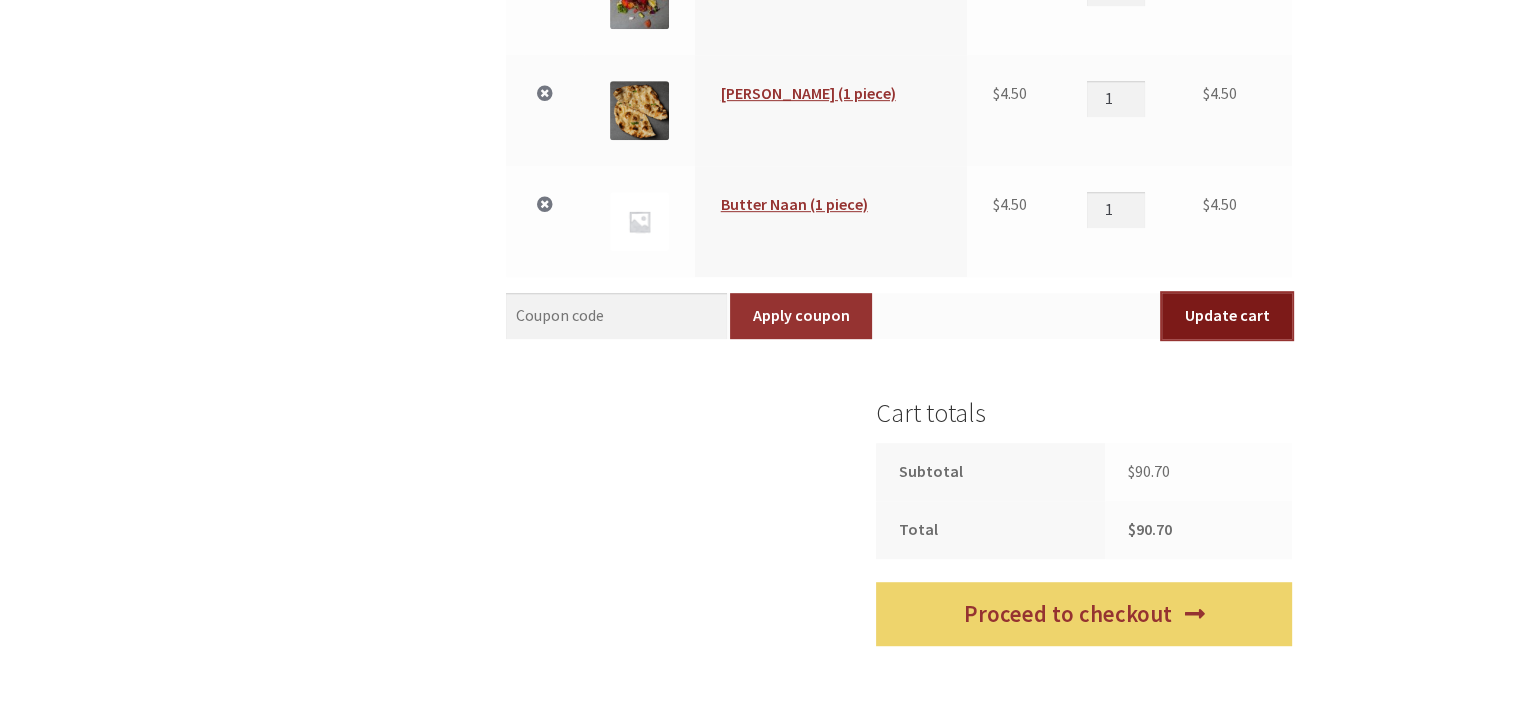 click on "Update cart" at bounding box center (1227, 316) 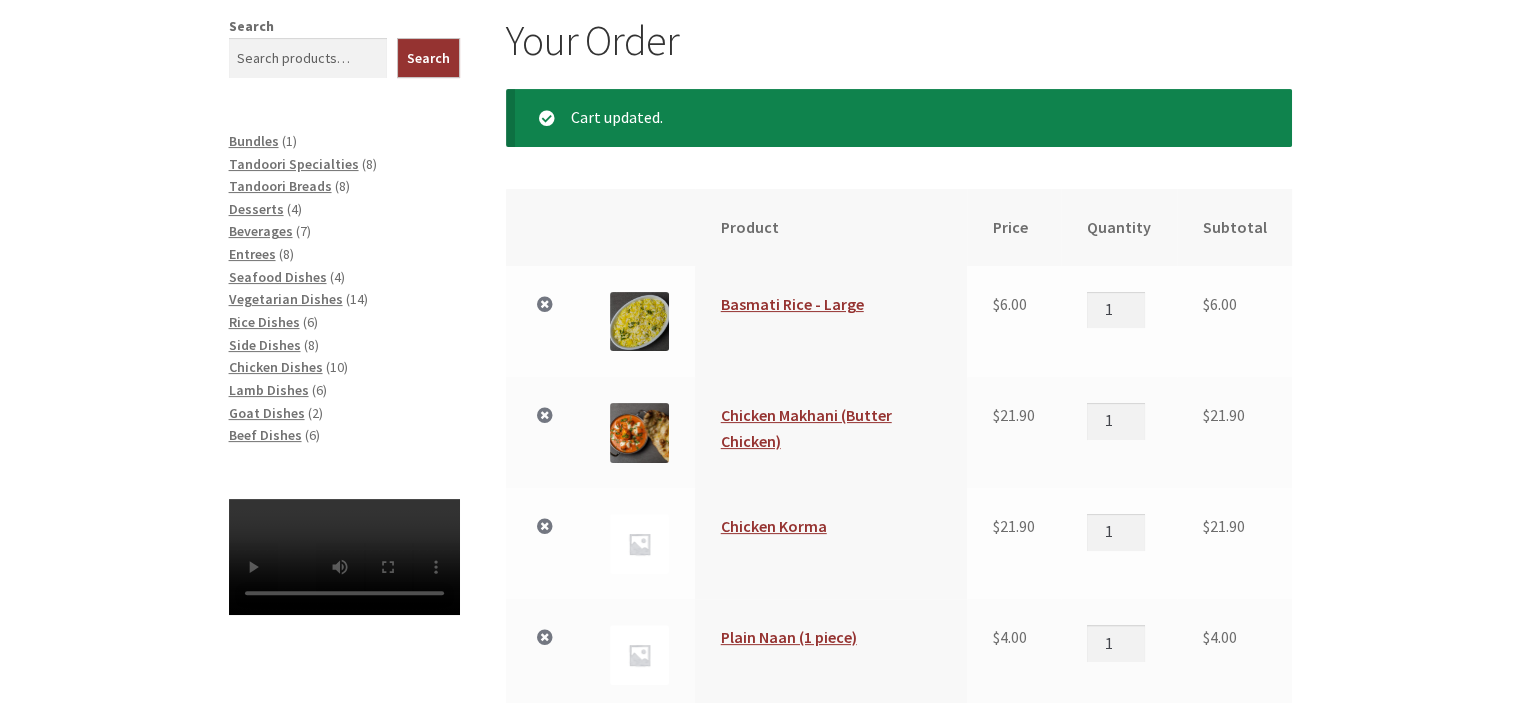 scroll, scrollTop: 371, scrollLeft: 0, axis: vertical 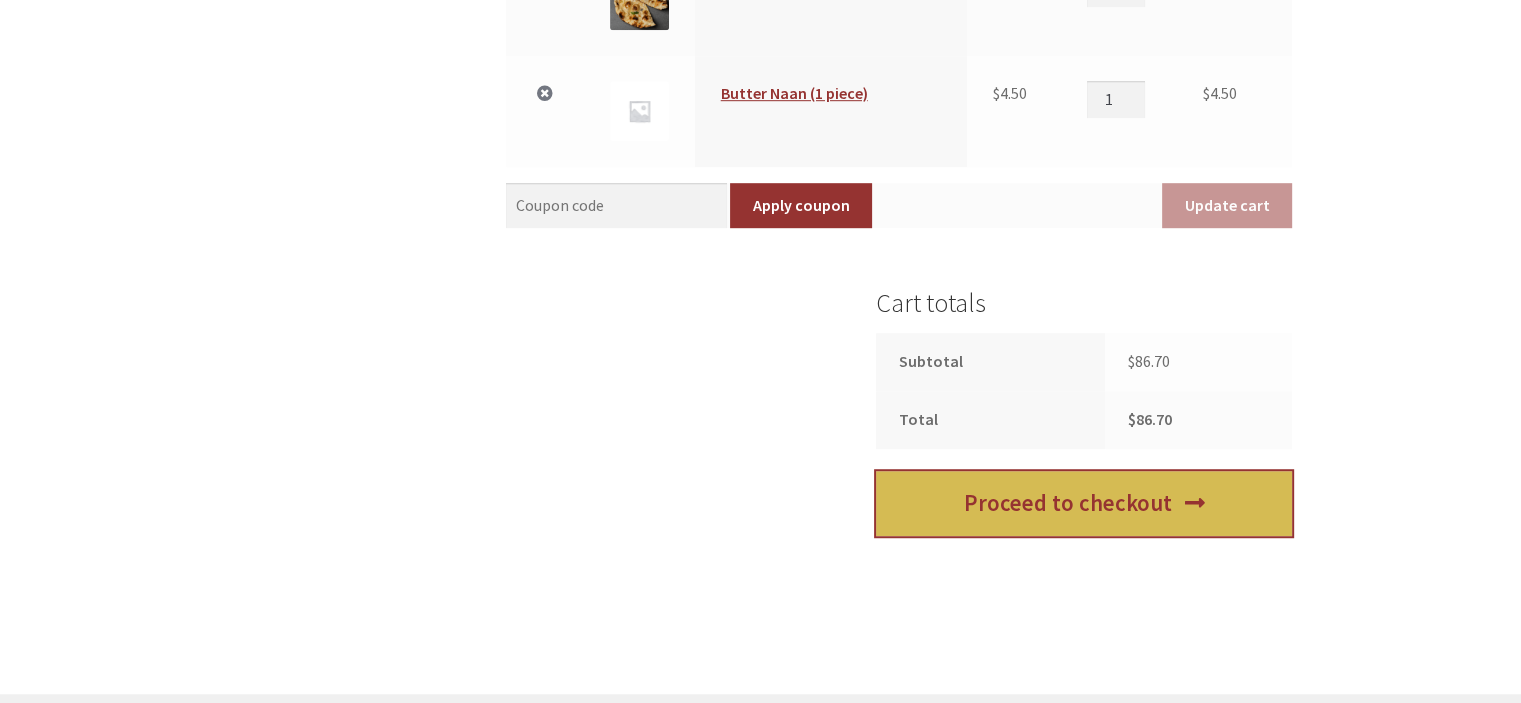 click on "Proceed to checkout" at bounding box center [1084, 503] 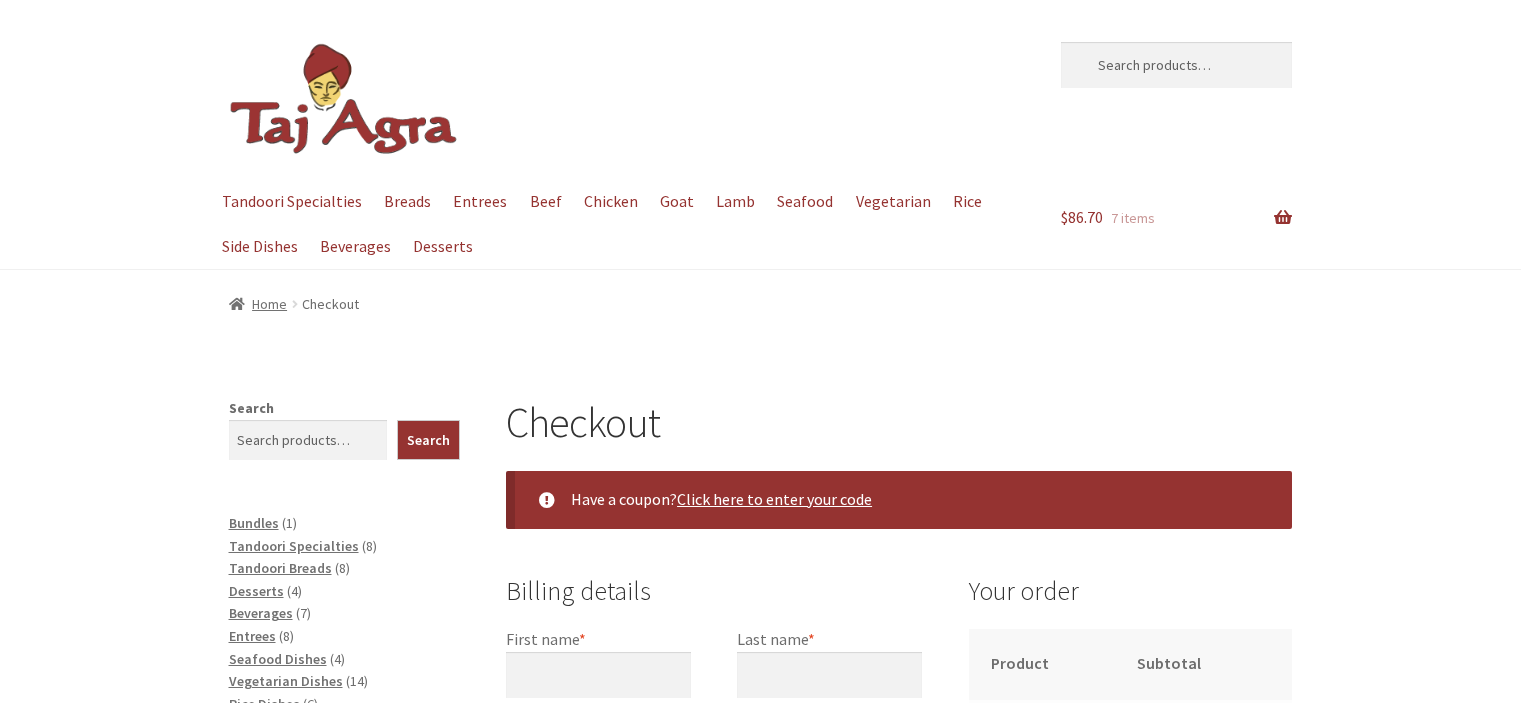 select on "ACT" 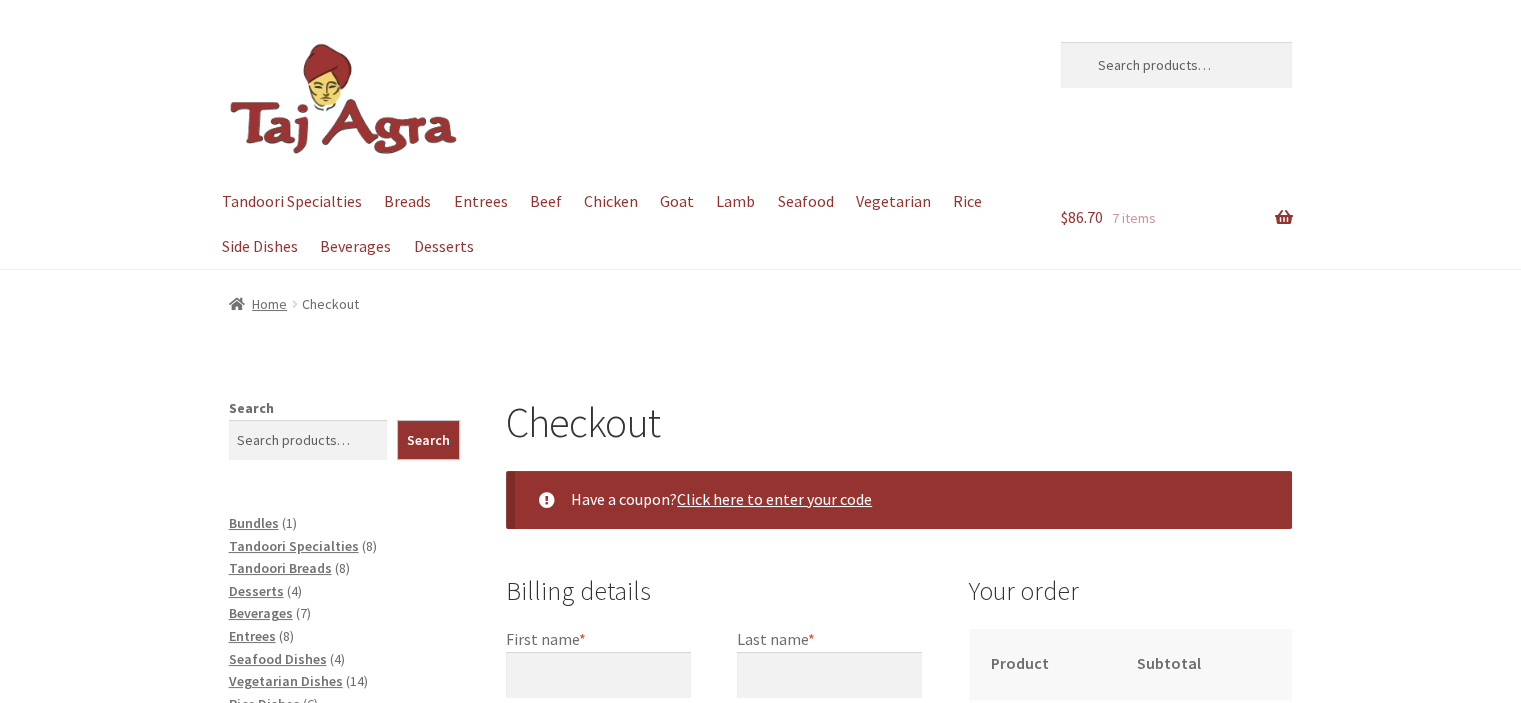 scroll, scrollTop: 0, scrollLeft: 0, axis: both 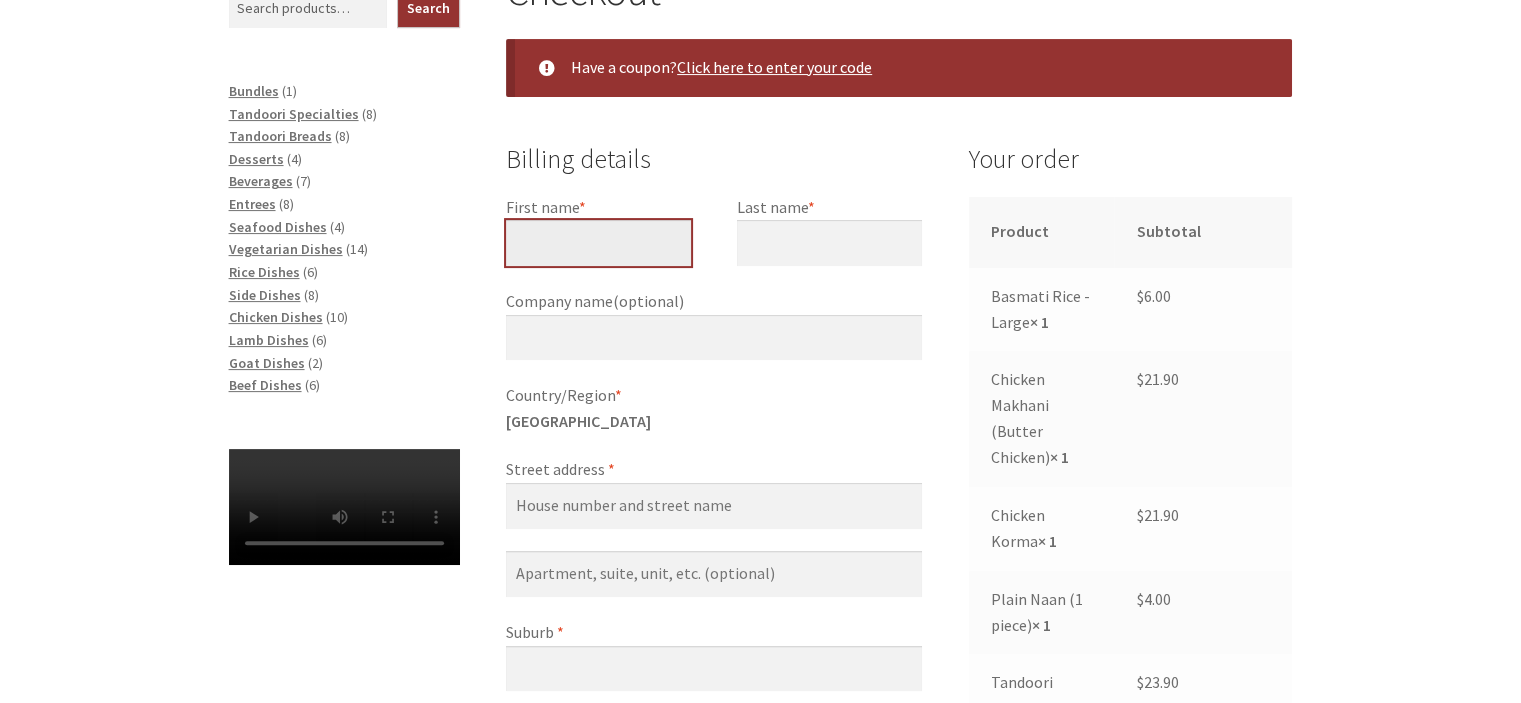 click on "First name  *" at bounding box center [598, 243] 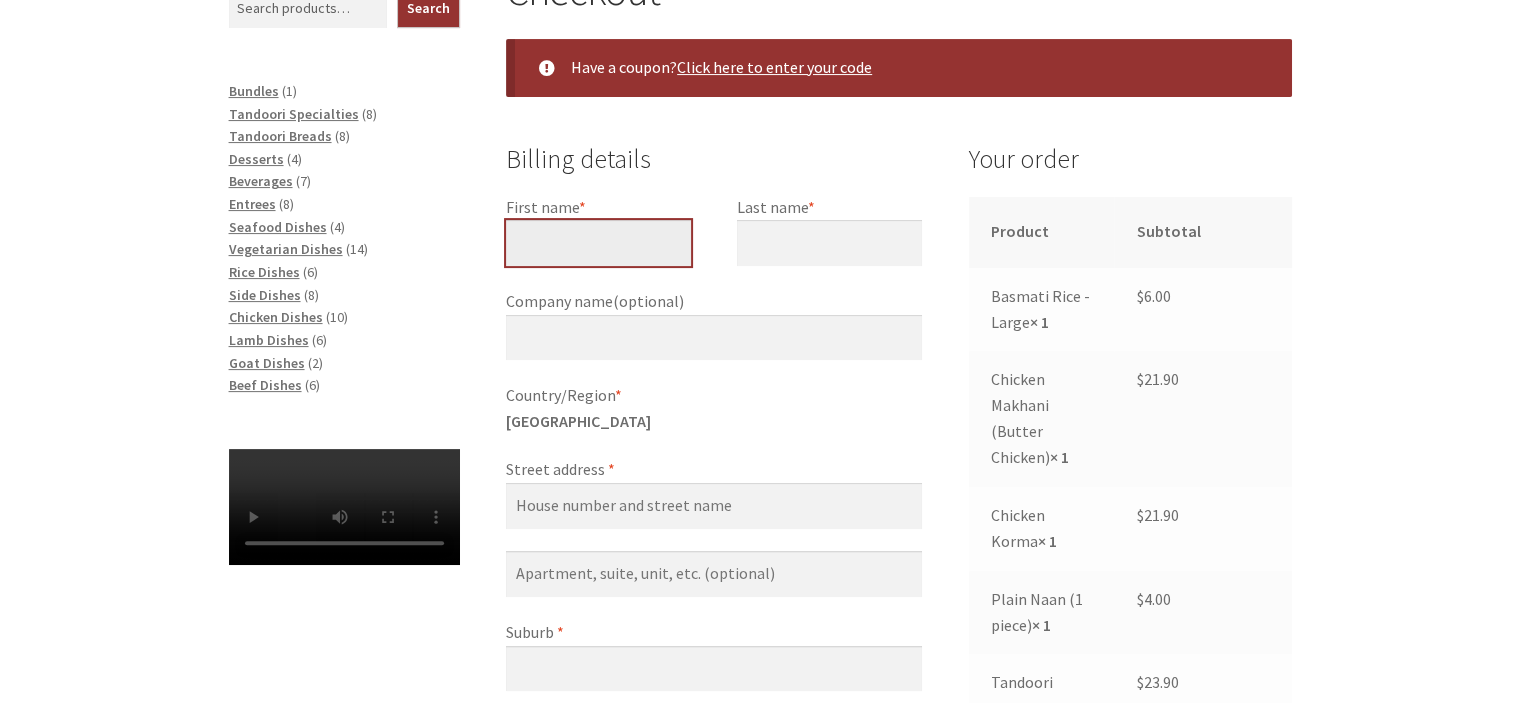 type on "DAVID" 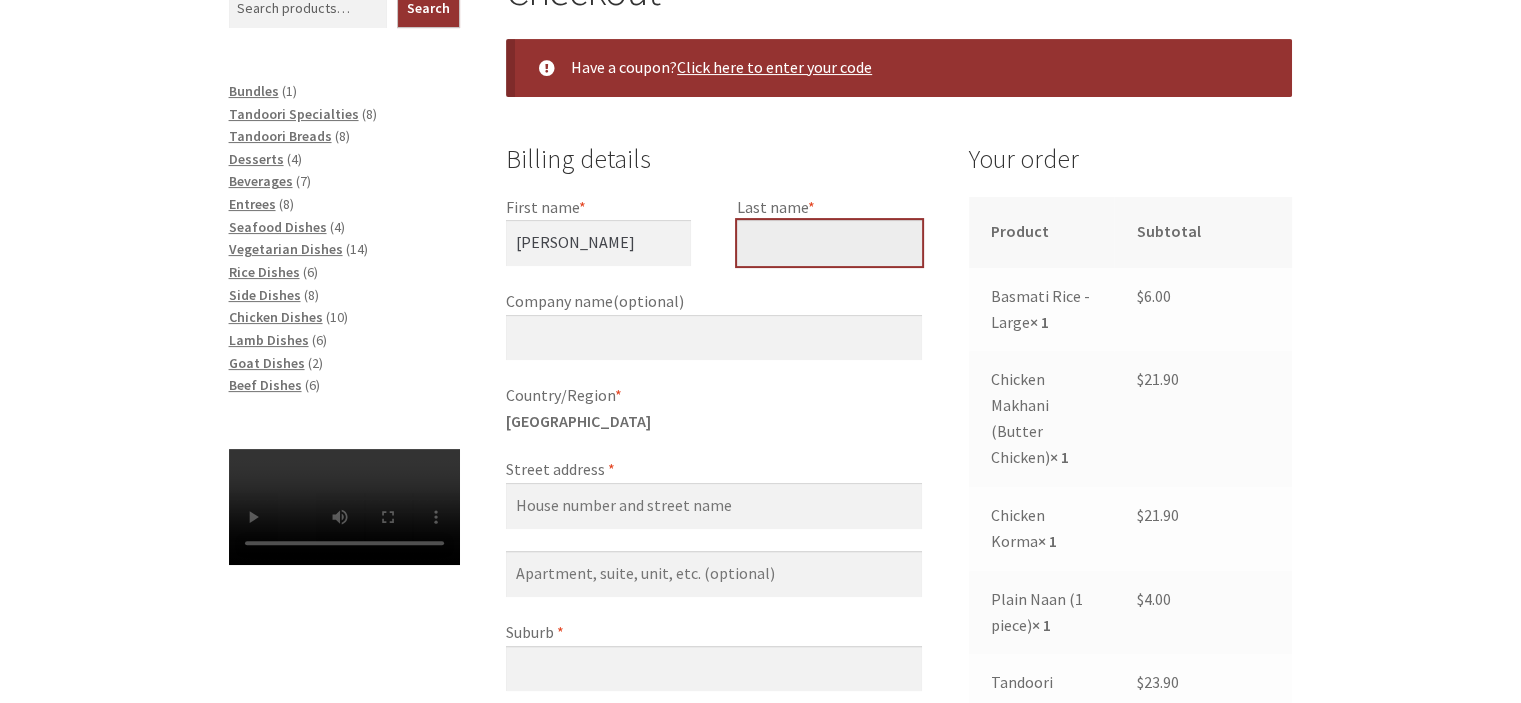 type on "BREINGAN" 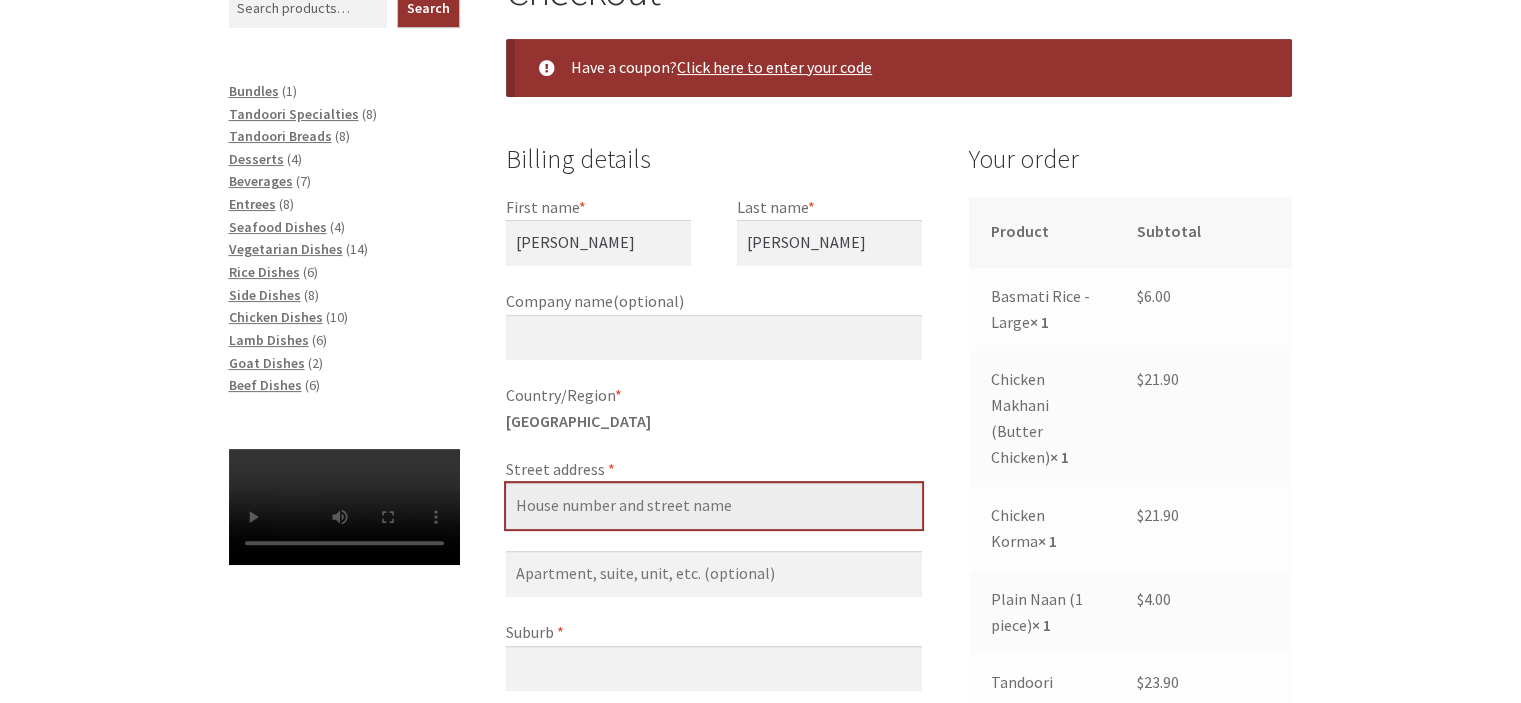 type on "[STREET_ADDRESS][PERSON_NAME]" 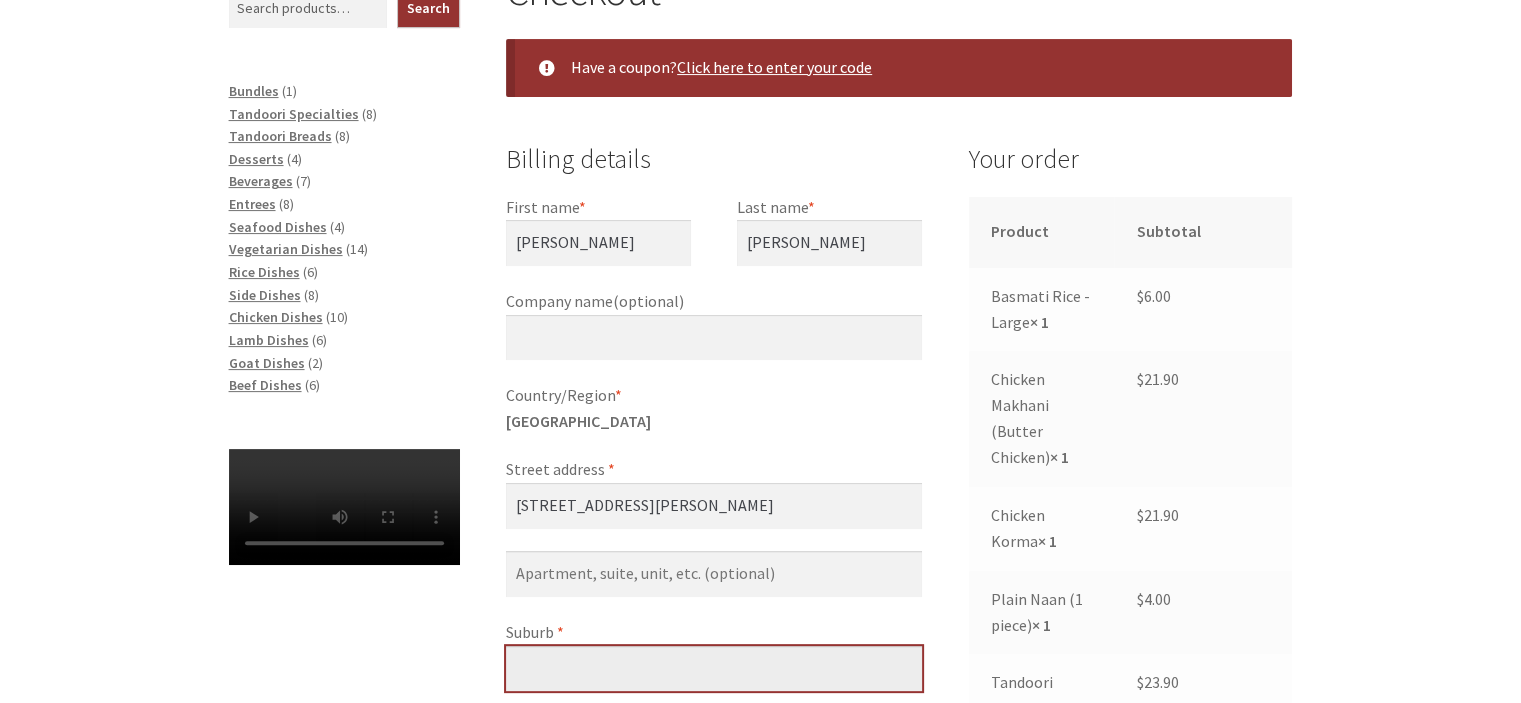 type on "Hackett" 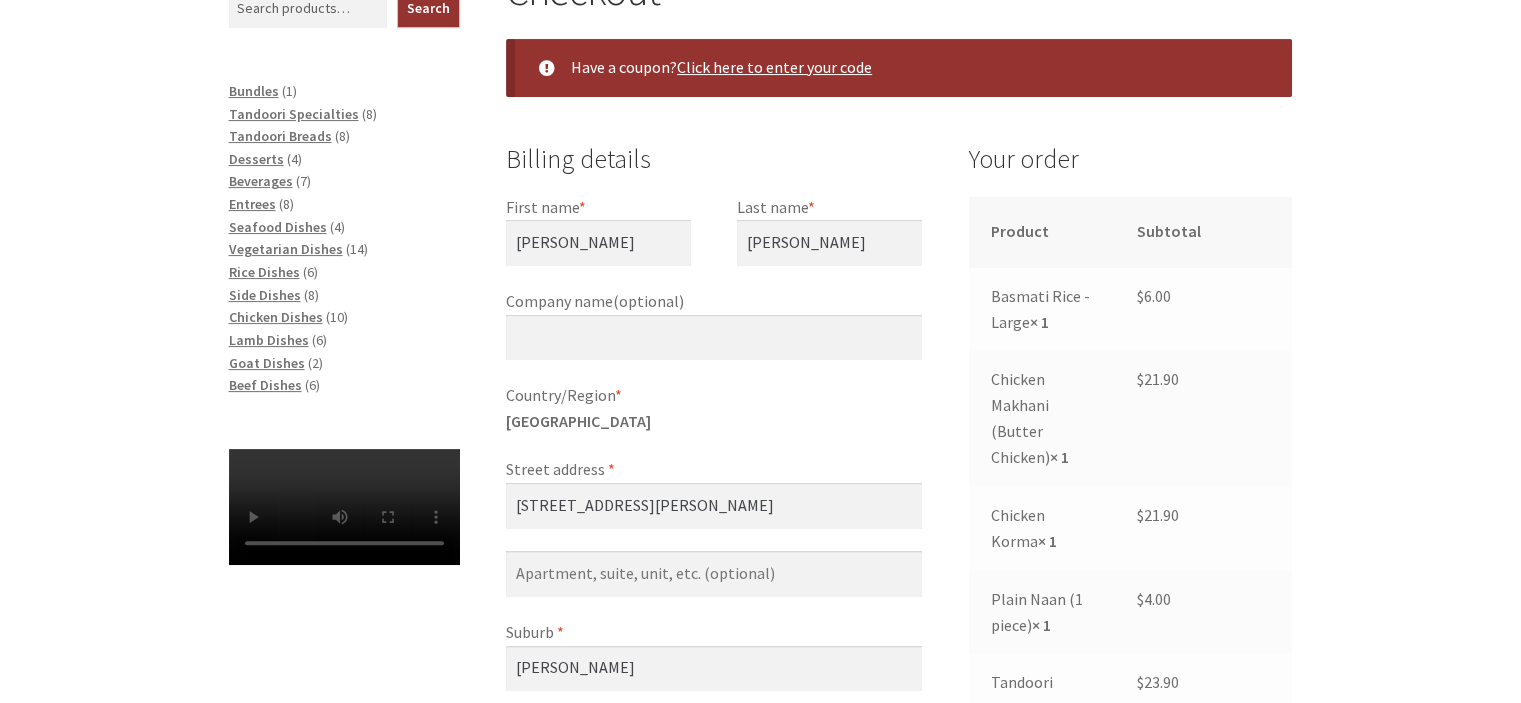 type on "2602" 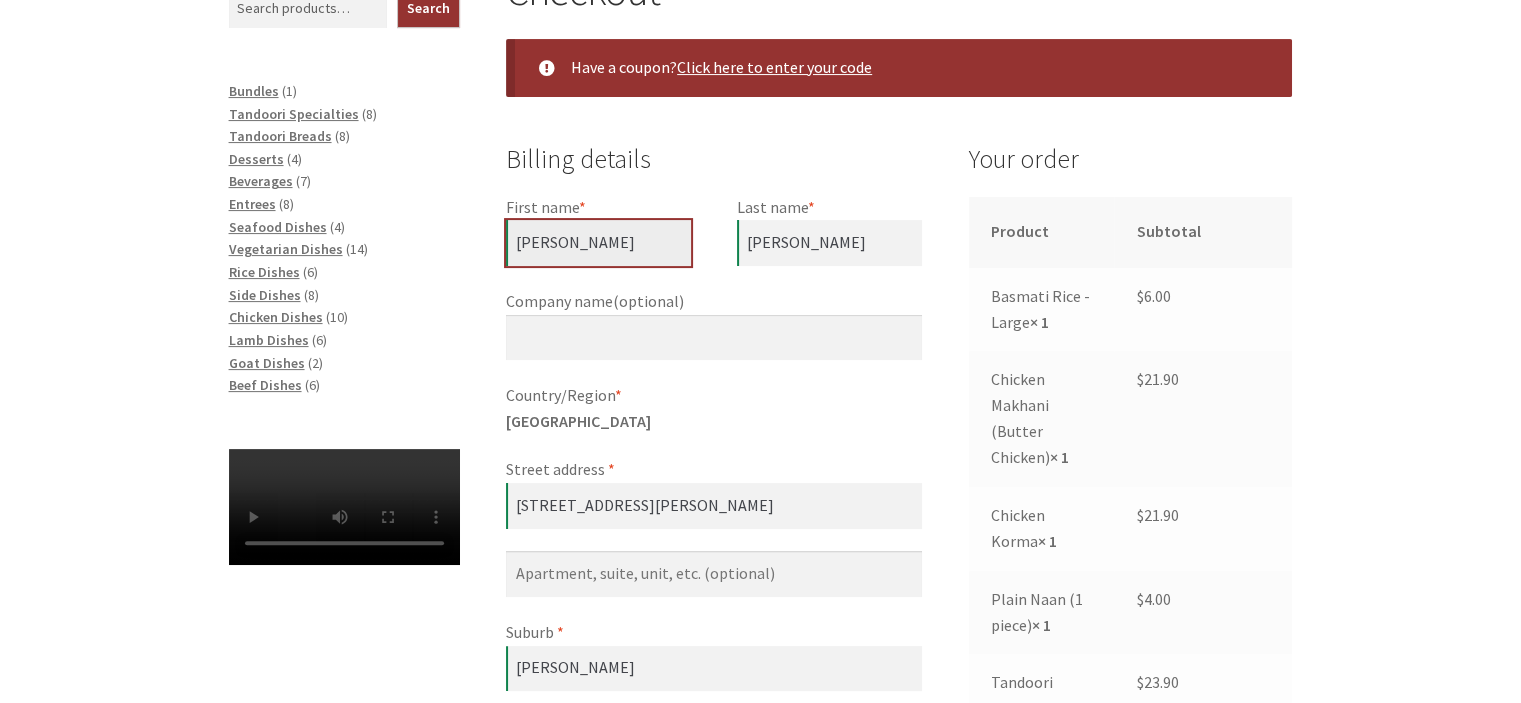 scroll, scrollTop: 836, scrollLeft: 0, axis: vertical 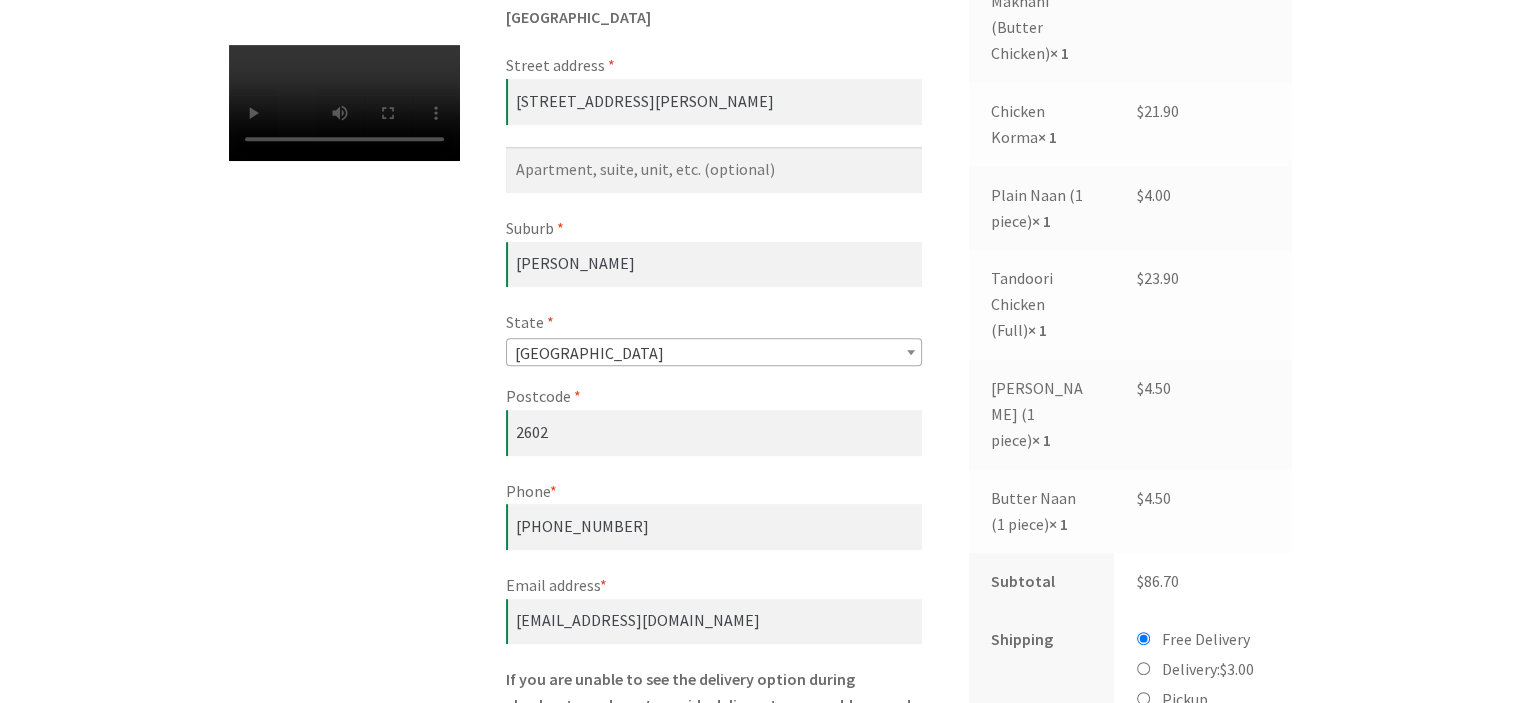 click on "Checkout
Have a coupon?  Click here to enter your code
Coupon:
Apply coupon
Billing details
First name  * DAVID Last name  * BREINGAN Company name  (optional) Country/Region  * Australia Street address   * 4 Prell Place Flat, suite, unit, etc.   (optional) Suburb   * Hackett State   * Select an option… Australian Capital Territory New South Wales Northern Territory Queensland South Australia Tasmania Victoria Western Australia Australian Capital Territory Postcode   * 2602 Phone  * +61406945158 Email address  * djbreingan1@gmail.com
If you are unable to see the delivery option during checkout, we do not provide delivery to your address and you will have to collect your order.  Please enter your address to see what delivery options are available.  View our delivery locations
Deliver to a different address?" at bounding box center (761, 751) 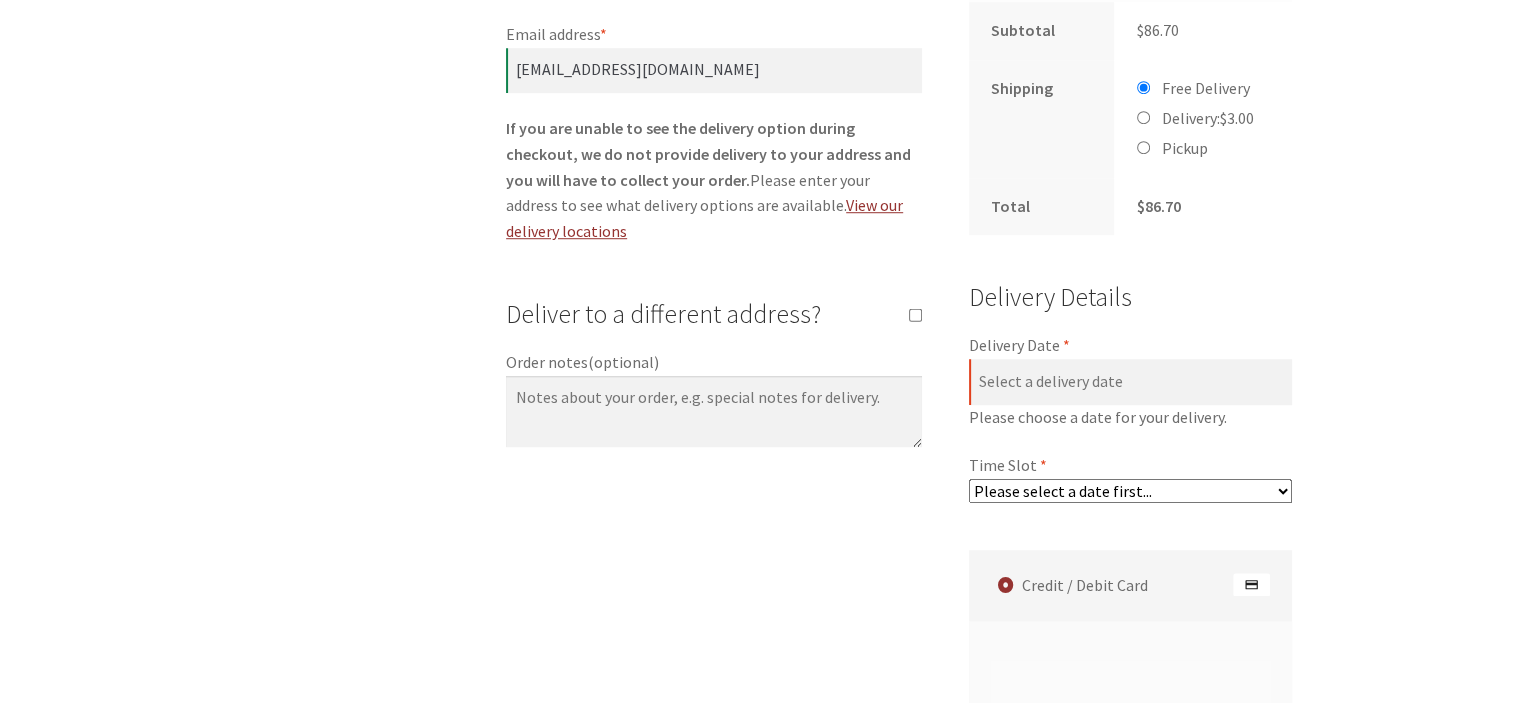 scroll, scrollTop: 1391, scrollLeft: 0, axis: vertical 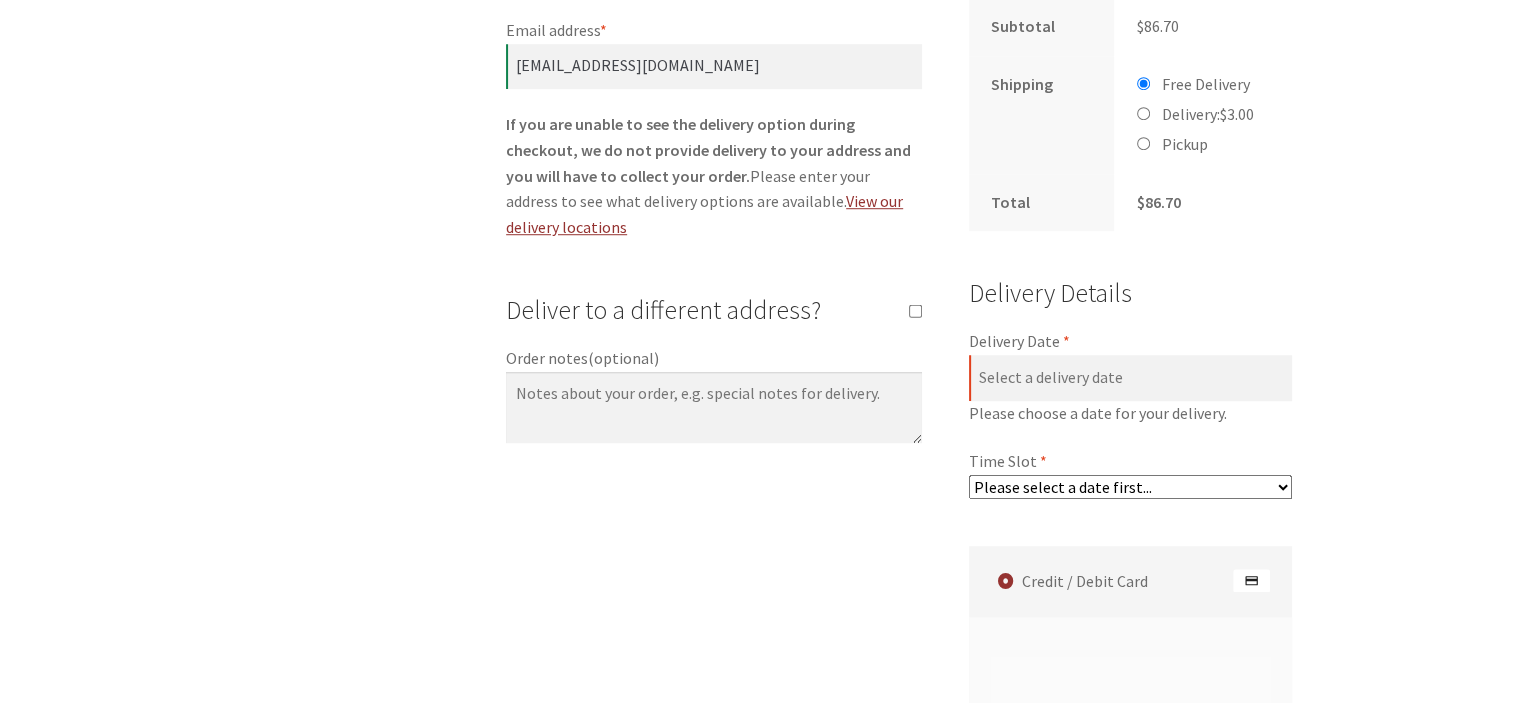 click on "Please select a date first..." at bounding box center (1131, 487) 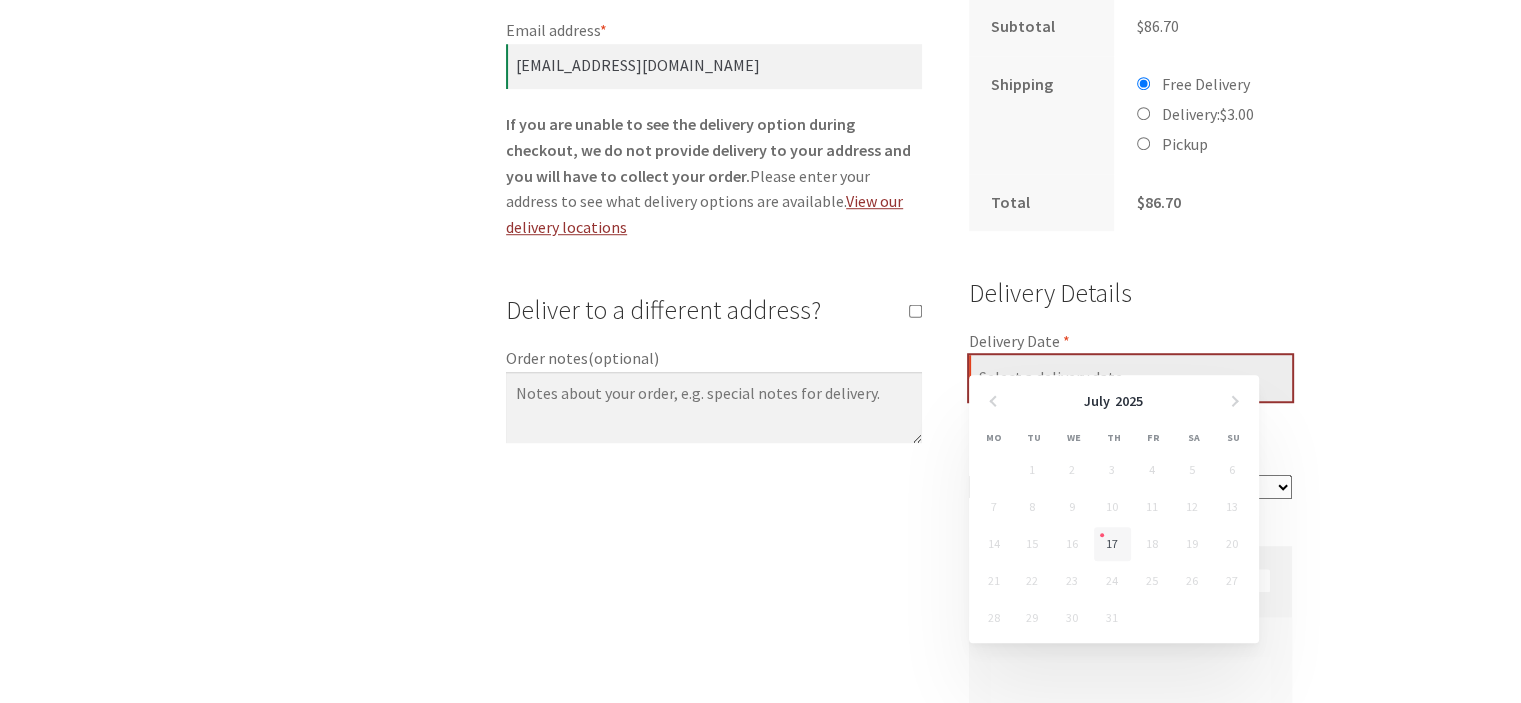 click on "Delivery Date   *" at bounding box center (1131, 378) 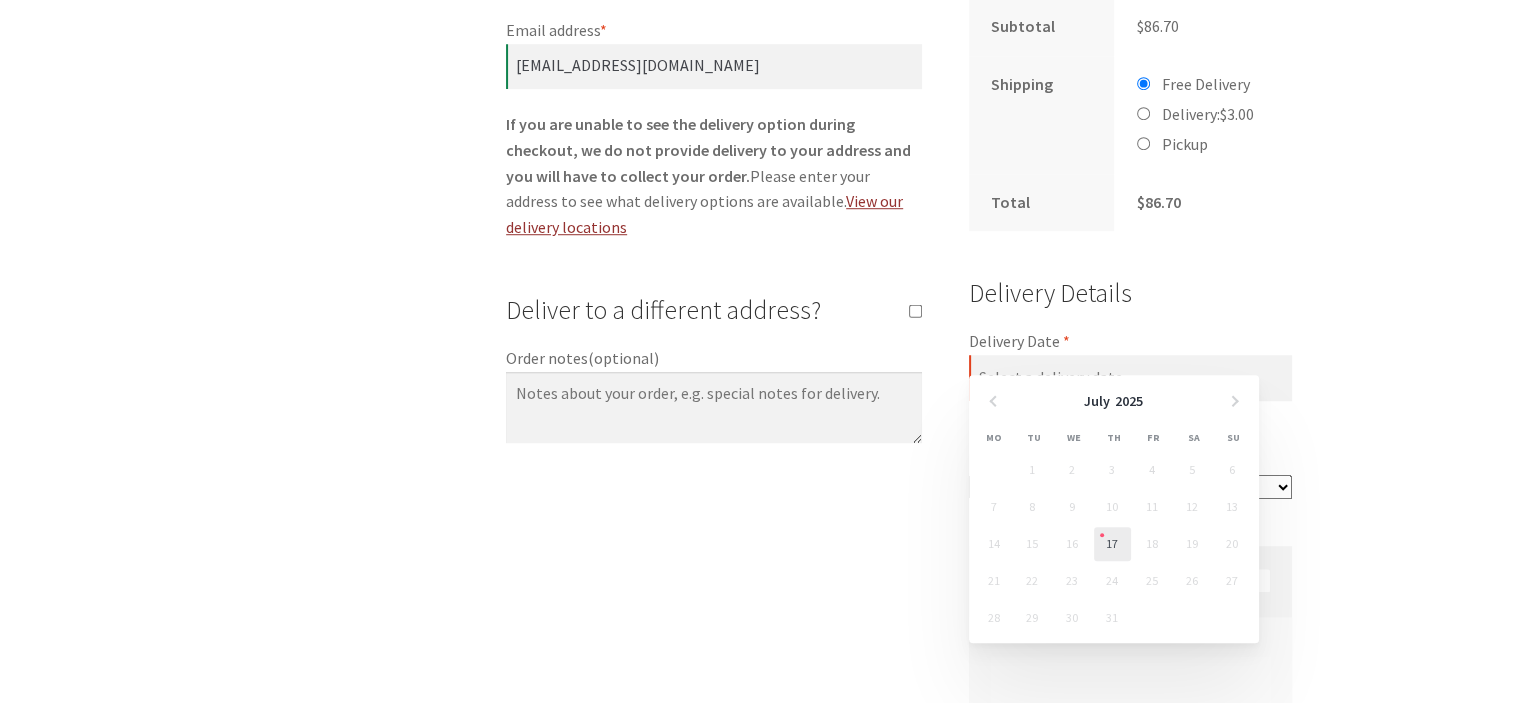 click on "17" at bounding box center (1112, 544) 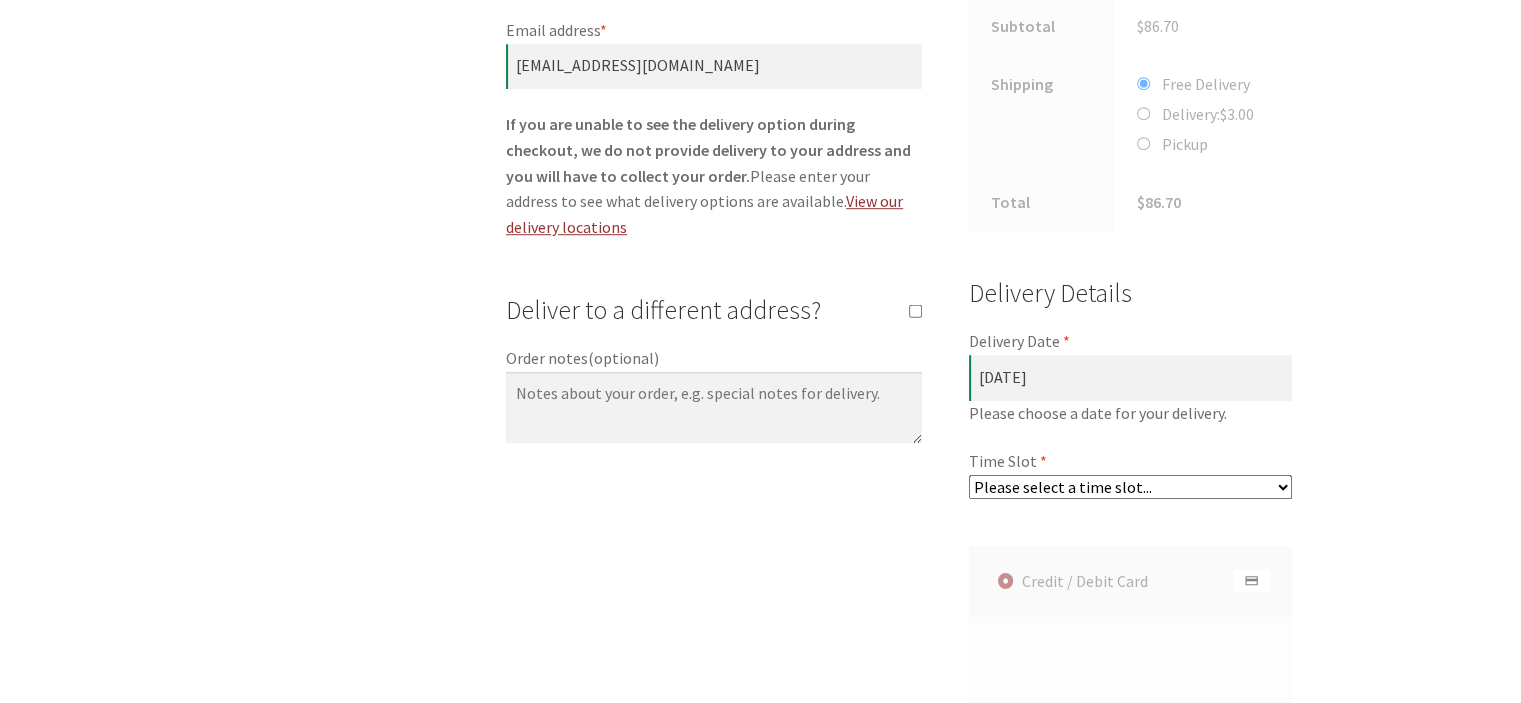 click on "Please select a time slot...
06:25 PM - 06:55 PM 06:55 PM - 07:25 PM 07:25 PM - 07:55 PM 07:55 PM - 08:25 PM 08:25 PM - 08:55 PM 08:55 PM - 09:25 PM 09:25 PM - 09:55 PM" at bounding box center (1131, 487) 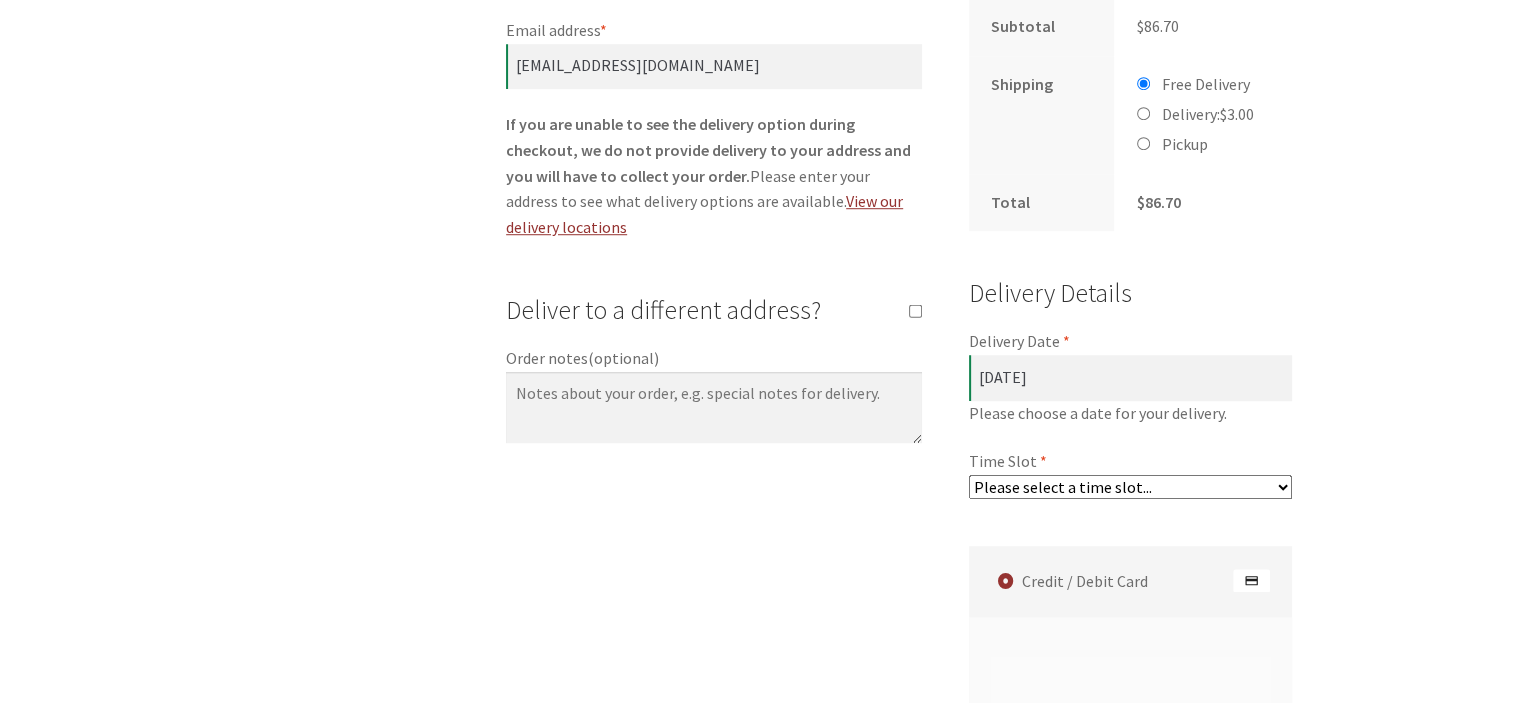 select on "60c2ef62db861/1|0.00" 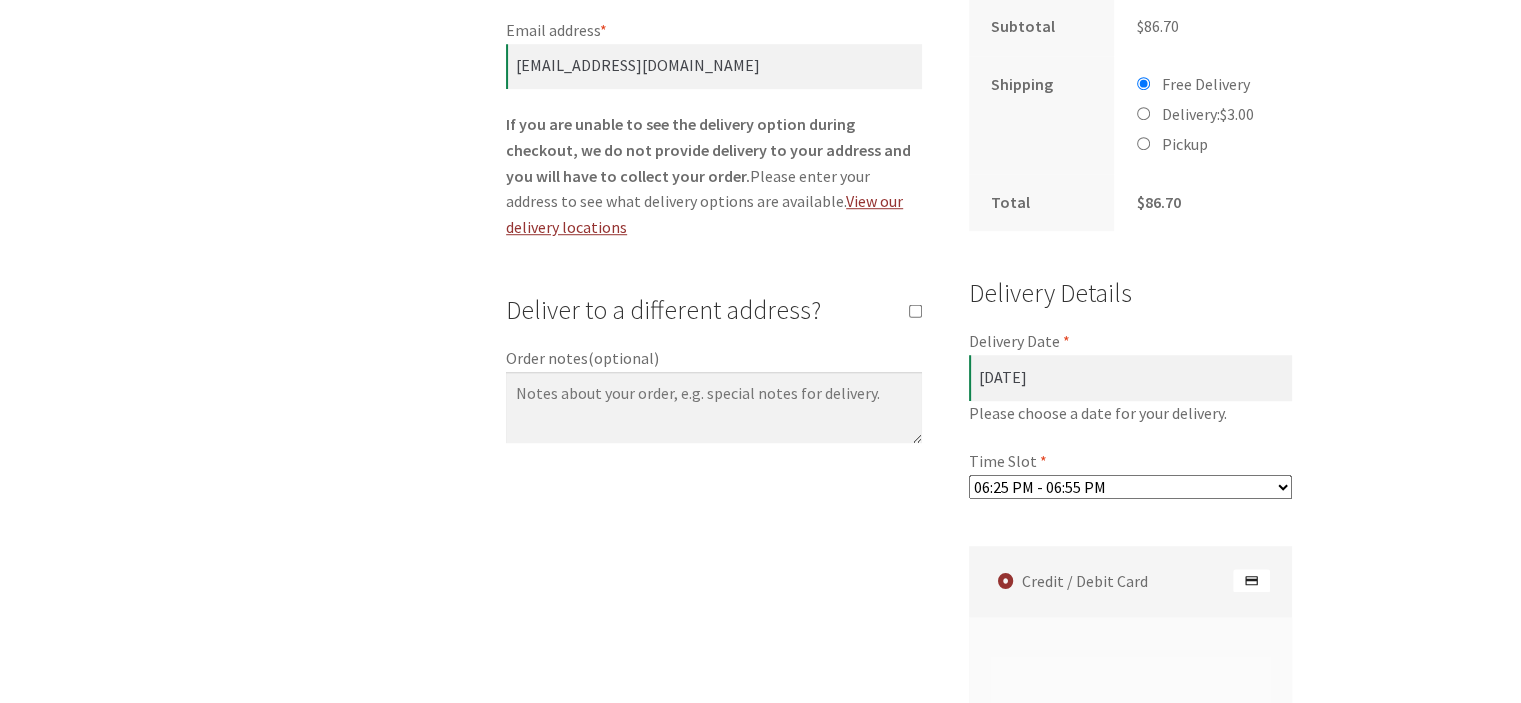 click on "Please select a time slot...
06:25 PM - 06:55 PM 06:55 PM - 07:25 PM 07:25 PM - 07:55 PM 07:55 PM - 08:25 PM 08:25 PM - 08:55 PM 08:55 PM - 09:25 PM 09:25 PM - 09:55 PM" at bounding box center (1131, 487) 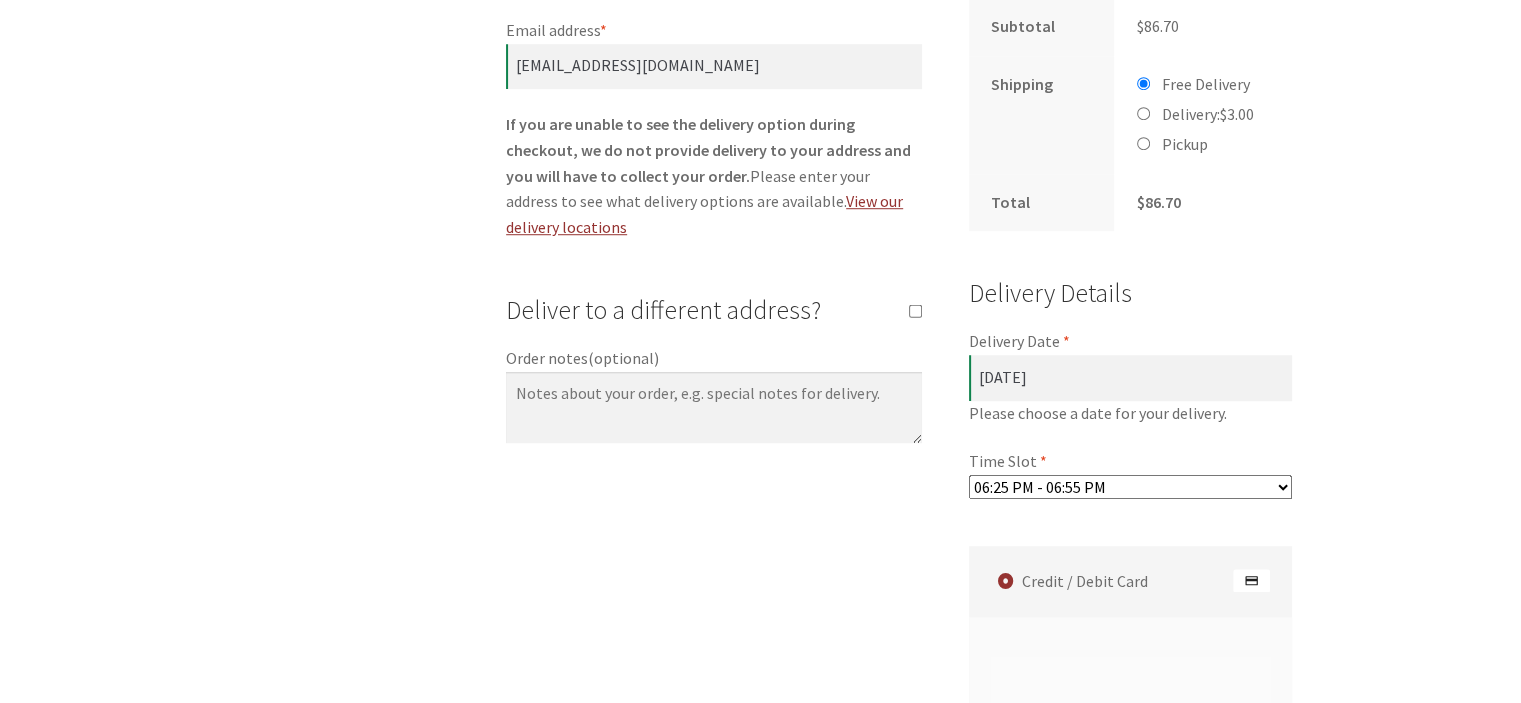 click on "Checkout
Have a coupon?  Click here to enter your code
Coupon:
Apply coupon
Billing details
First name  * DAVID Last name  * BREINGAN Company name  (optional) Country/Region  * Australia Street address   * 4 Prell Place Flat, suite, unit, etc.   (optional) Suburb   * Hackett State   * Select an option… Australian Capital Territory New South Wales Northern Territory Queensland South Australia Tasmania Victoria Western Australia Australian Capital Territory Postcode   * 2602 Phone  * +61406945158 Email address  * djbreingan1@gmail.com
If you are unable to see the delivery option during checkout, we do not provide delivery to your address and you will have to collect your order.  Please enter your address to see what delivery options are available.  View our delivery locations
Deliver to a different address?
*" at bounding box center (760, 240) 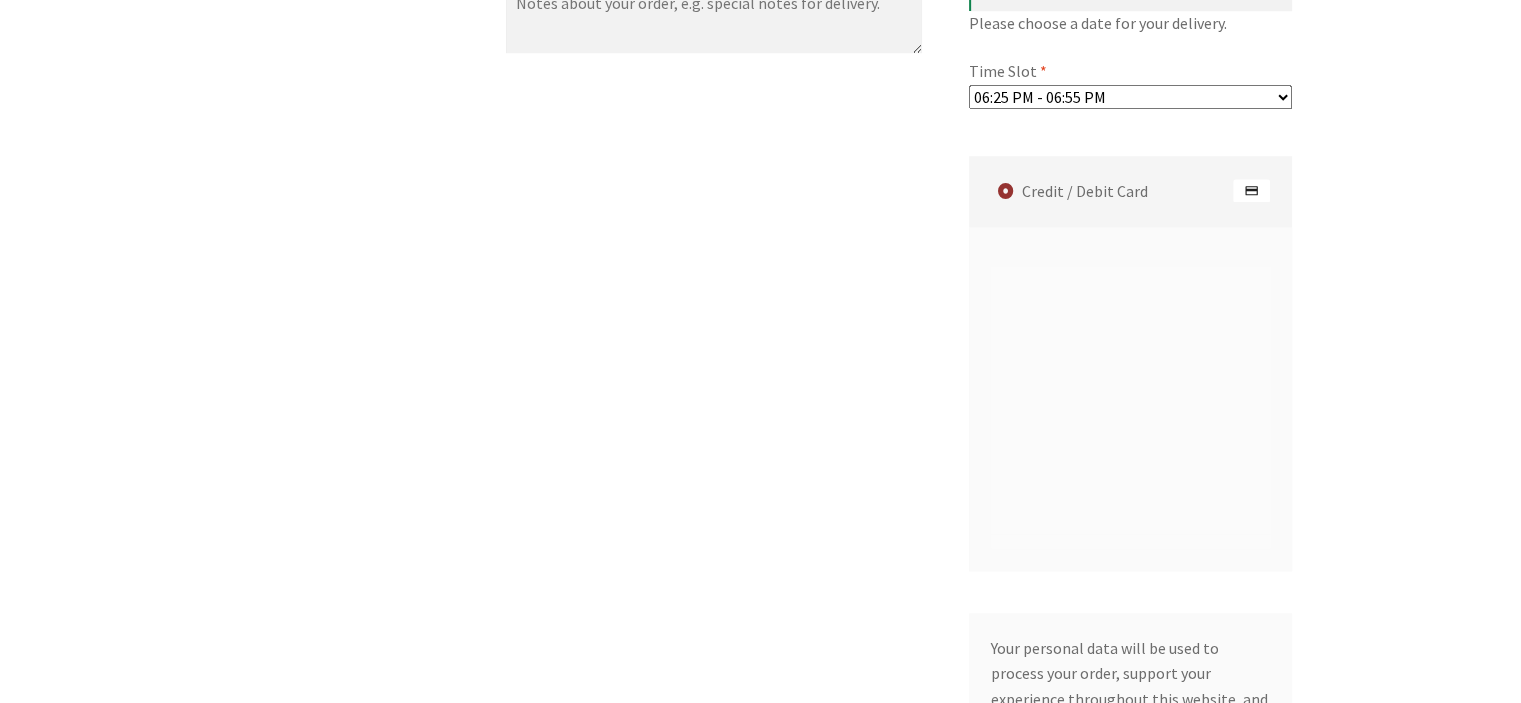 scroll, scrollTop: 1788, scrollLeft: 0, axis: vertical 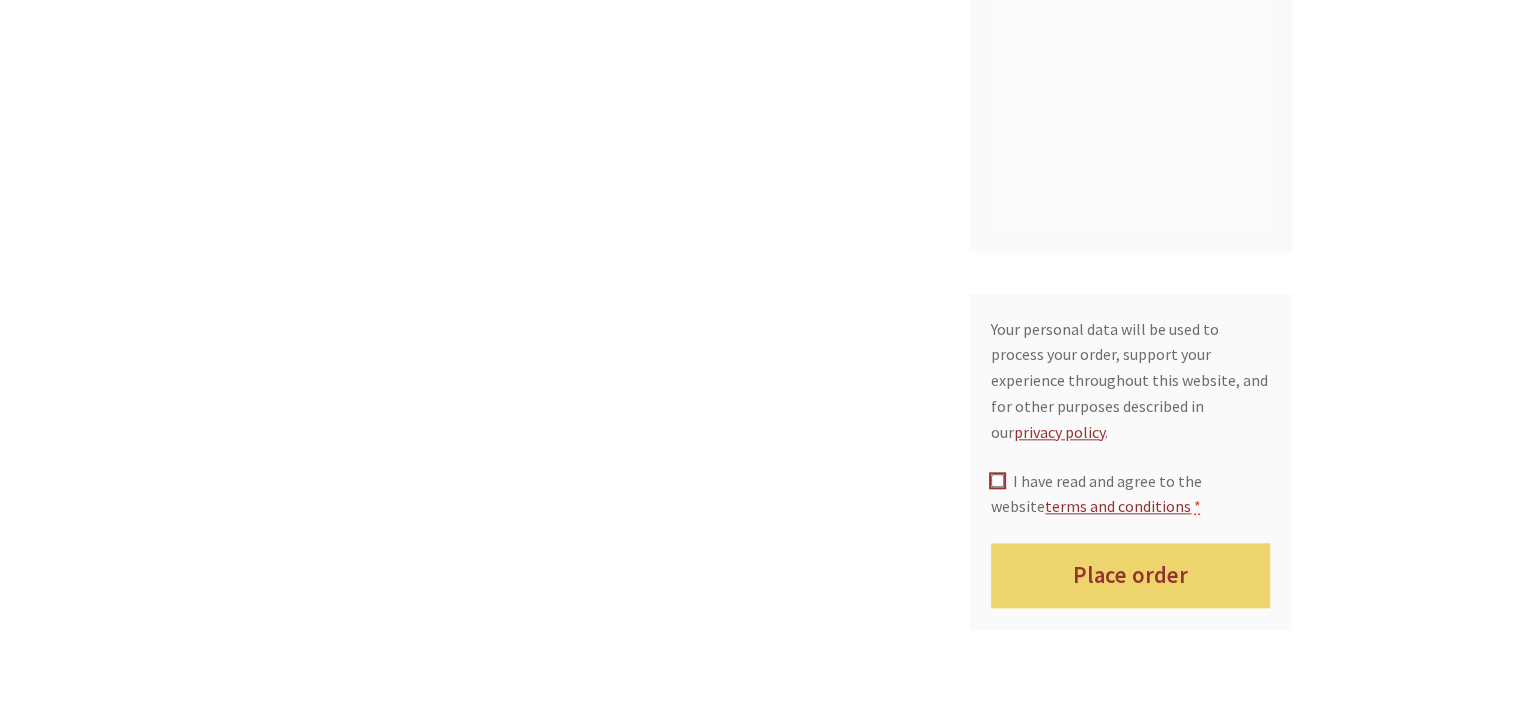 click on "I have read and agree to the website  terms and conditions   *" at bounding box center [997, 480] 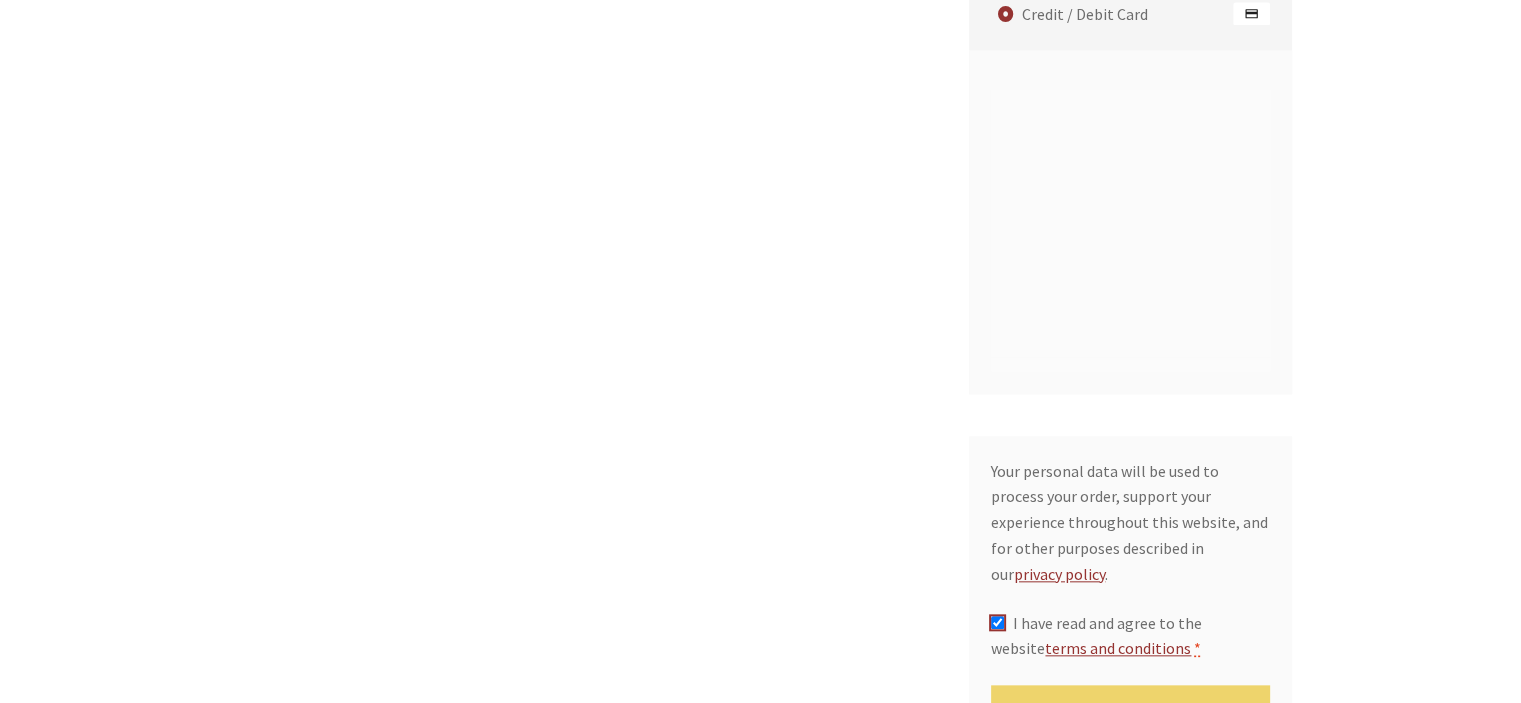 scroll, scrollTop: 1984, scrollLeft: 0, axis: vertical 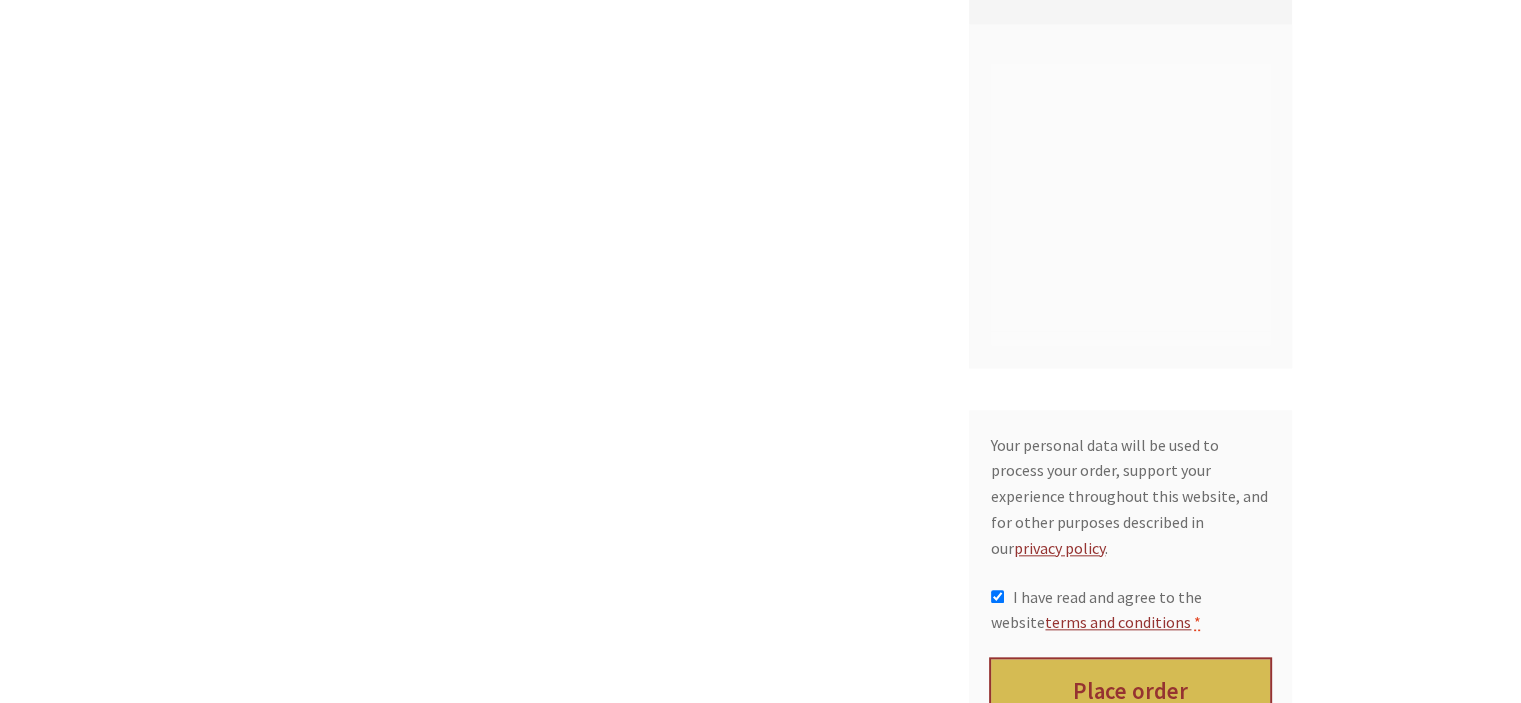click on "Place order" at bounding box center (1130, 691) 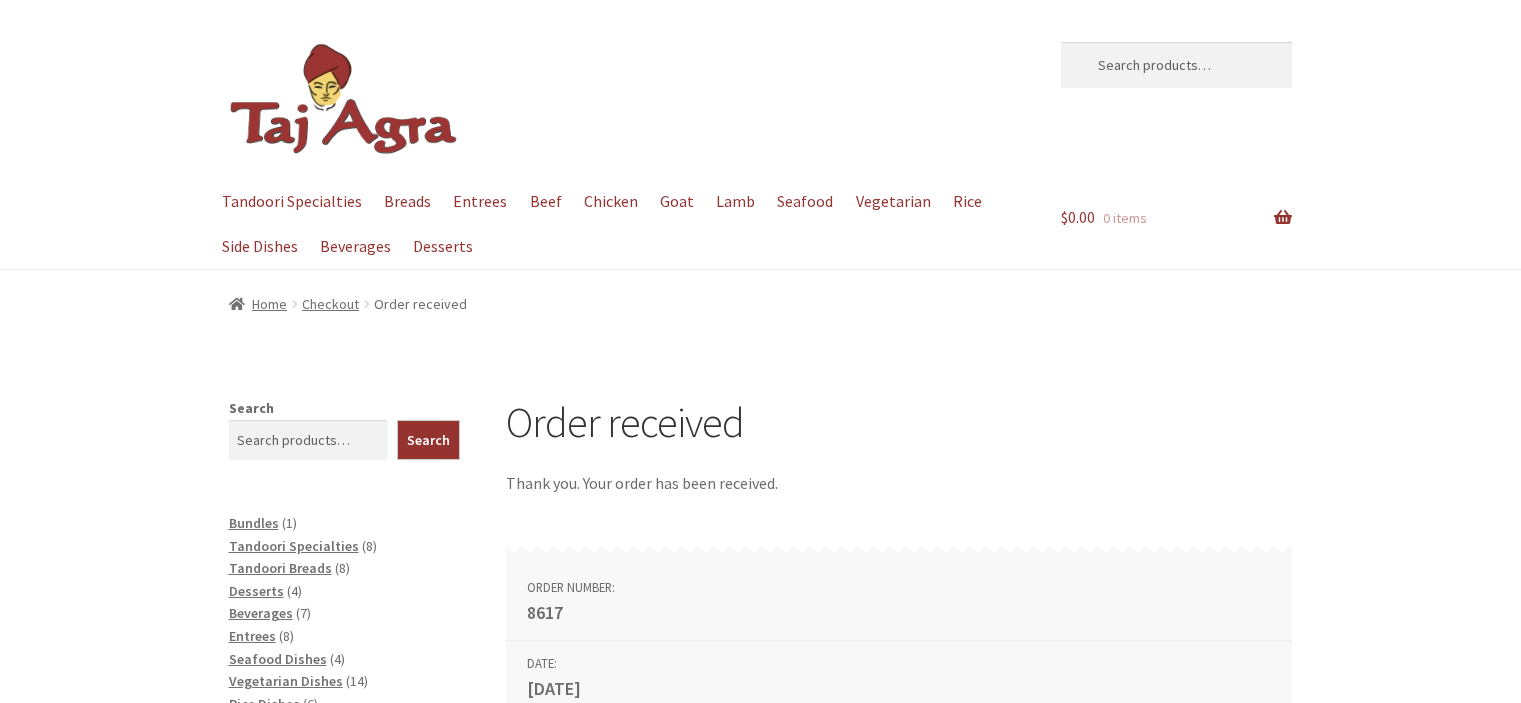 scroll, scrollTop: 0, scrollLeft: 0, axis: both 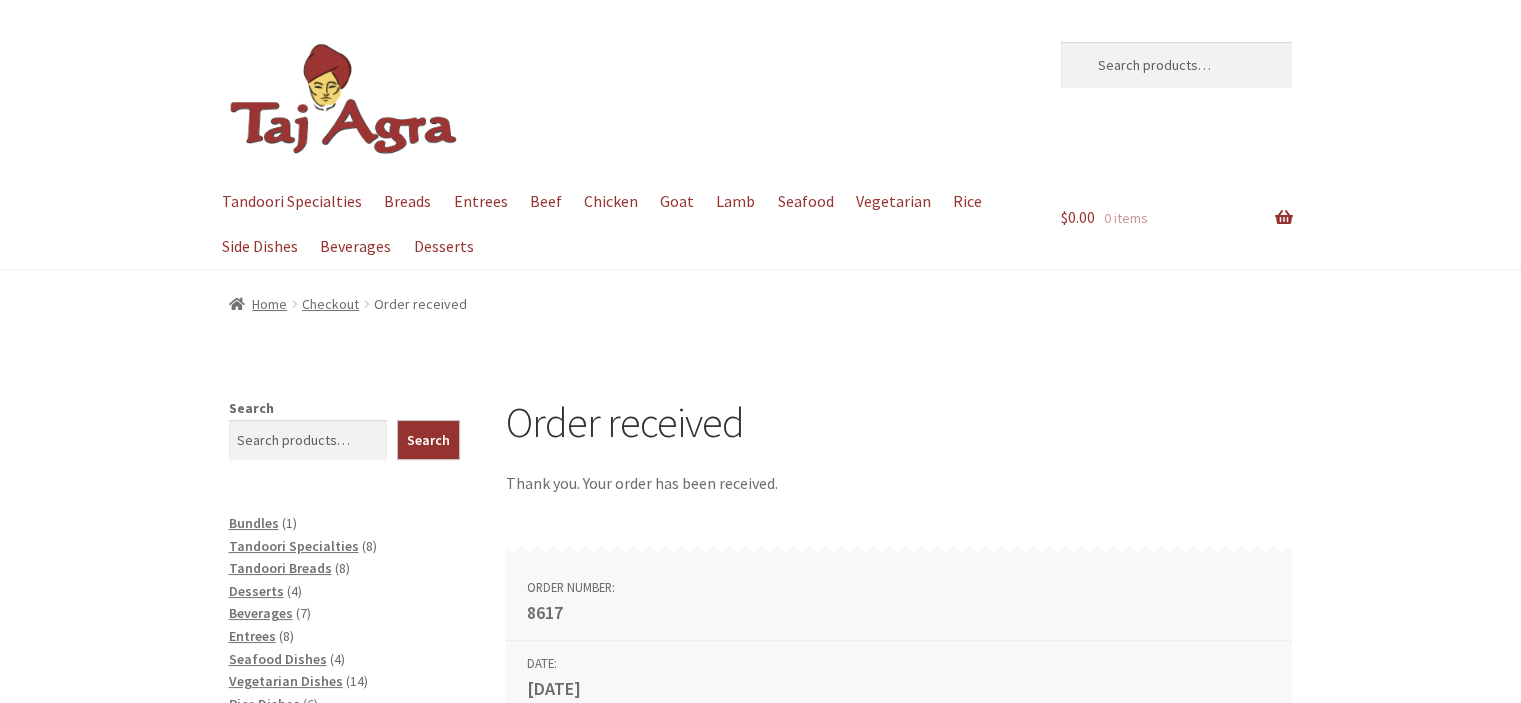 click on "Skip to navigation
Skip to content
Search for:
Search
Menu
Tandoori Specialties
Breads
Entrees
Beef
Chicken
Goat
Lamb
Seafood
Vegetarian
Rice
Side Dishes
Beverages
Desserts
Tandoori Specialties
Breads
Entrees
Beef
Chicken
Goat
Lamb
Seafood
Vegetarian
Rice
Side Dishes
Beverages
Desserts
$ 0.00   0 items
Home  /  Checkout  /  Order received
Order received
Thank you. Your order has been received.
Order number:					 8617
Date:					 [DATE]
Total:					 $ 86.70
Payment method:						 Credit / Debit Card
Order details
Product
Total
Basmati Rice - Large   × 1
$" at bounding box center [760, 1213] 